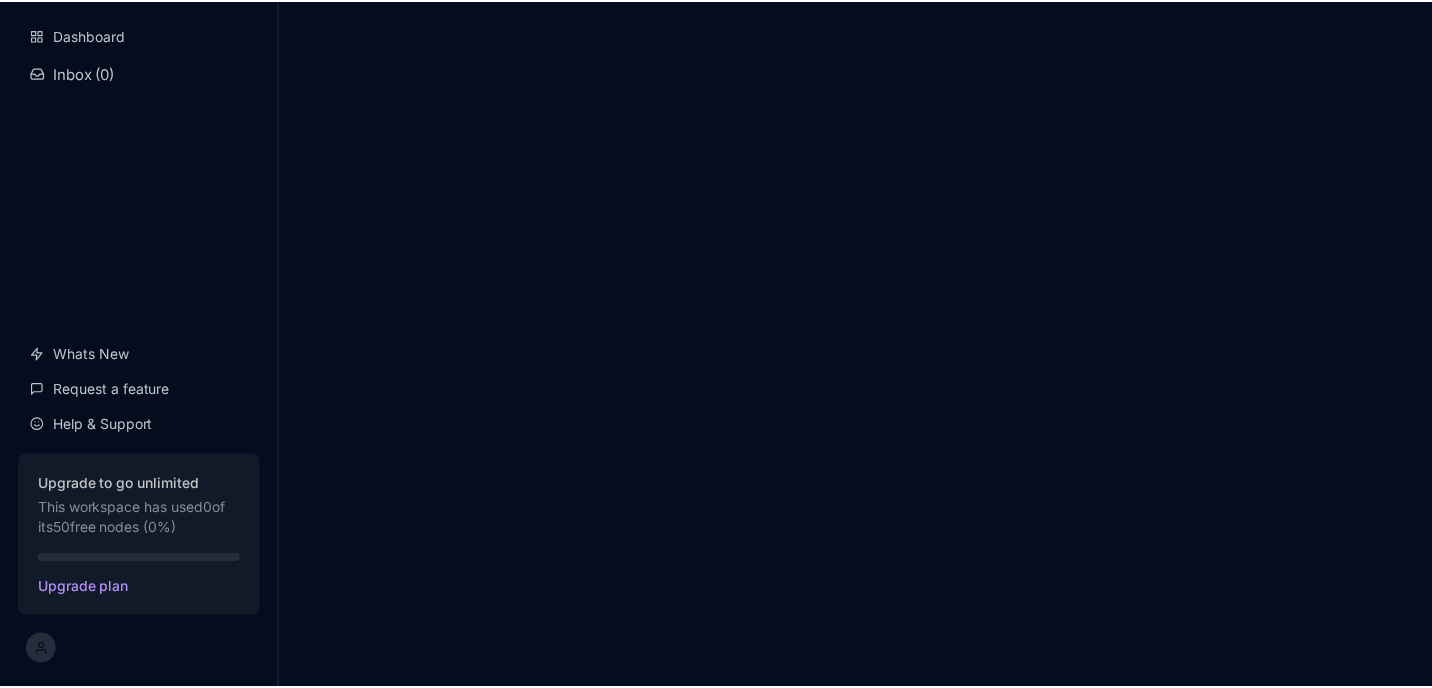scroll, scrollTop: 0, scrollLeft: 0, axis: both 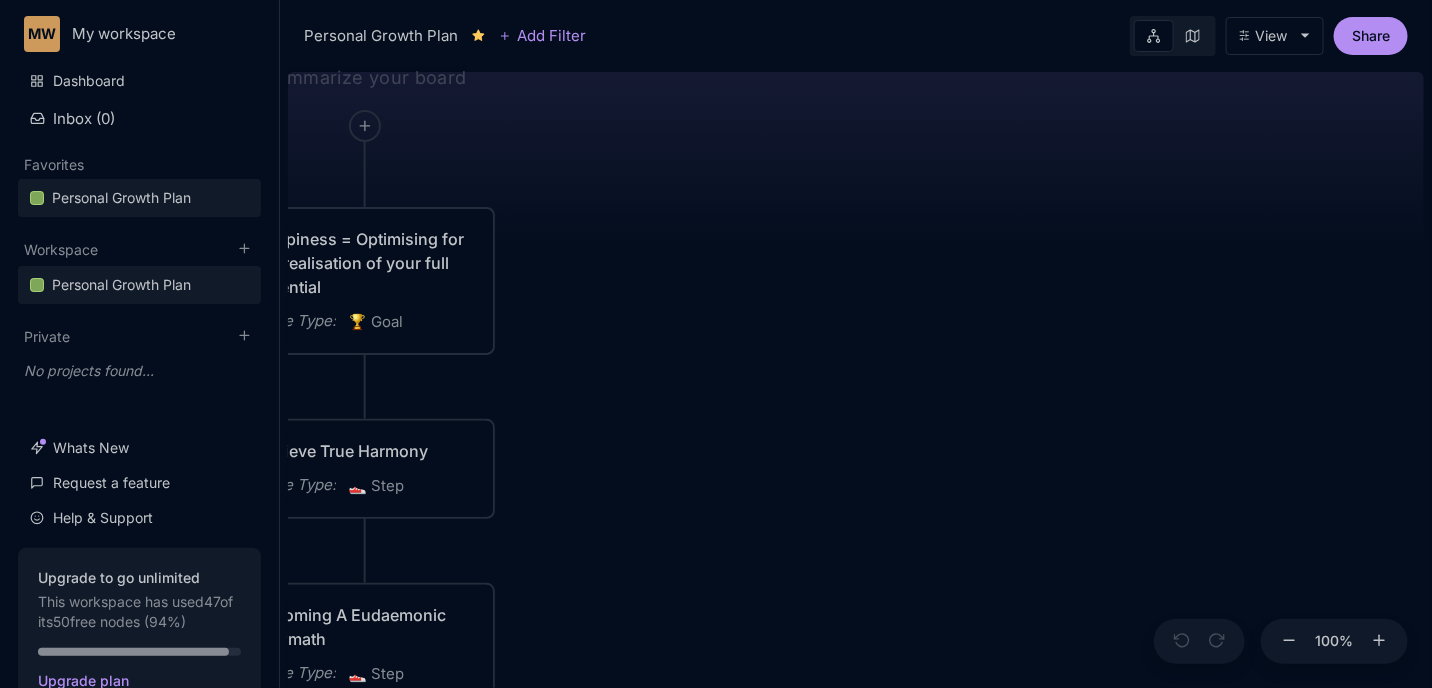 drag, startPoint x: 1081, startPoint y: 180, endPoint x: 689, endPoint y: 44, distance: 414.9217 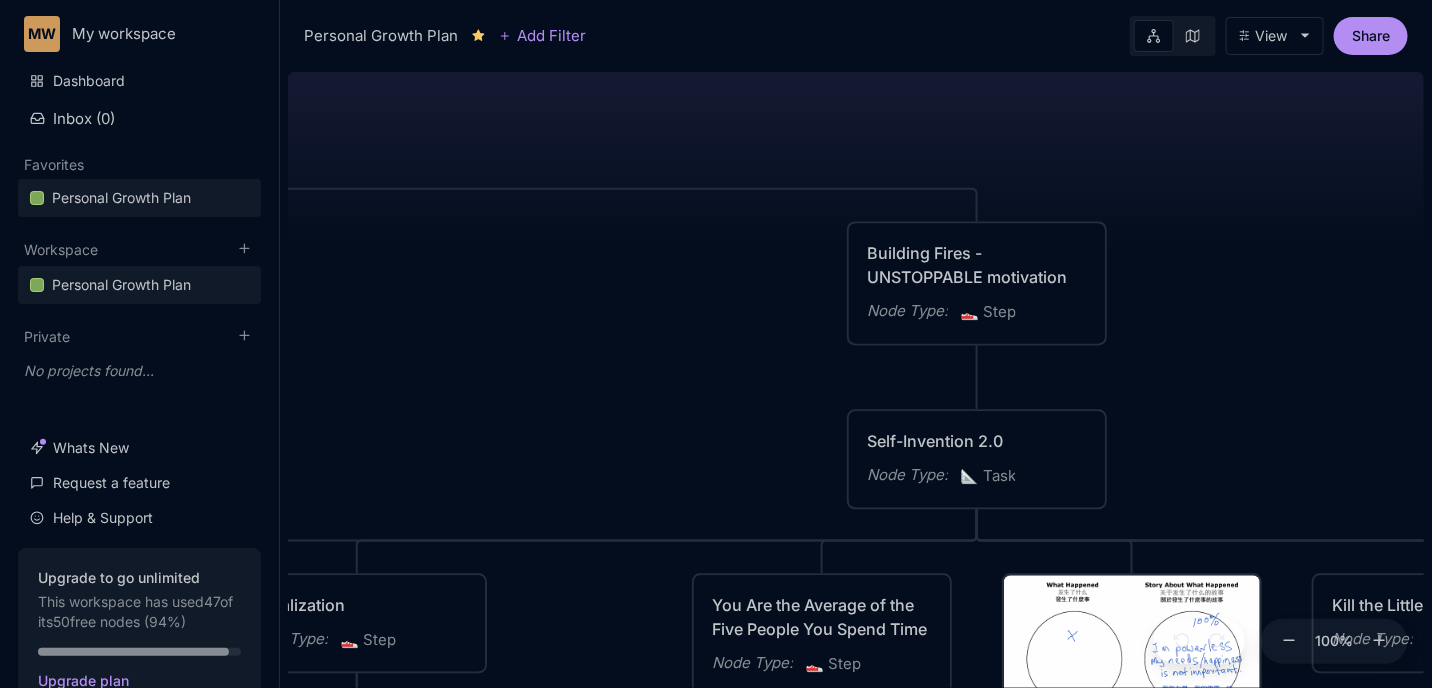 drag, startPoint x: 1059, startPoint y: 255, endPoint x: 804, endPoint y: 147, distance: 276.9278 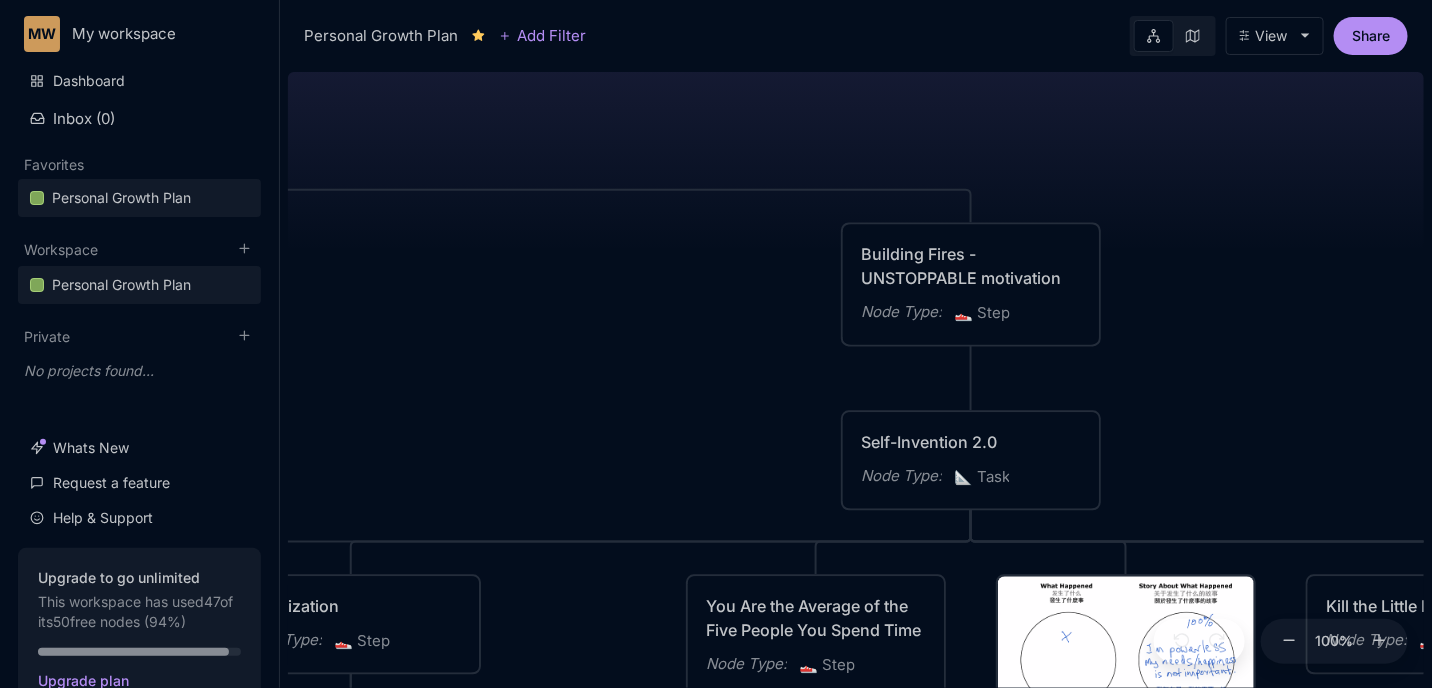 drag, startPoint x: 1349, startPoint y: 279, endPoint x: 483, endPoint y: 7, distance: 907.7114 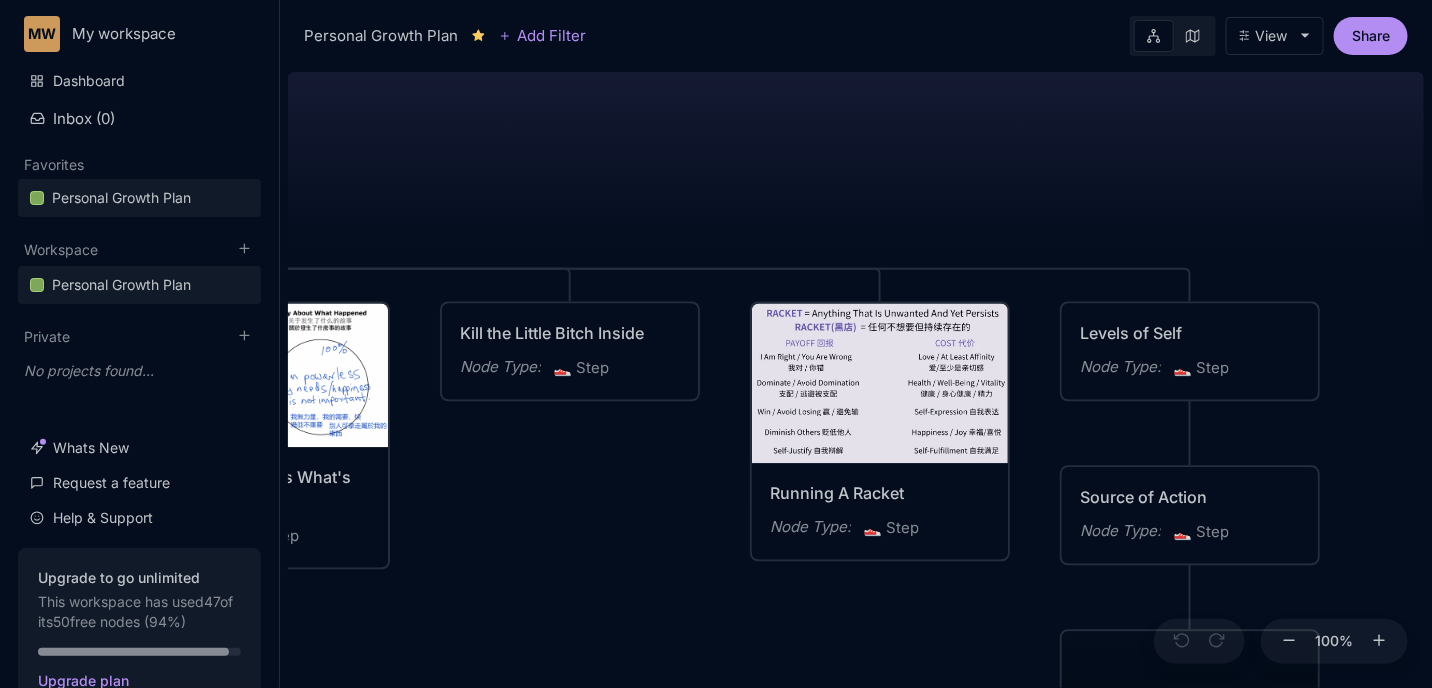 drag, startPoint x: 1161, startPoint y: 208, endPoint x: 948, endPoint y: 120, distance: 230.46259 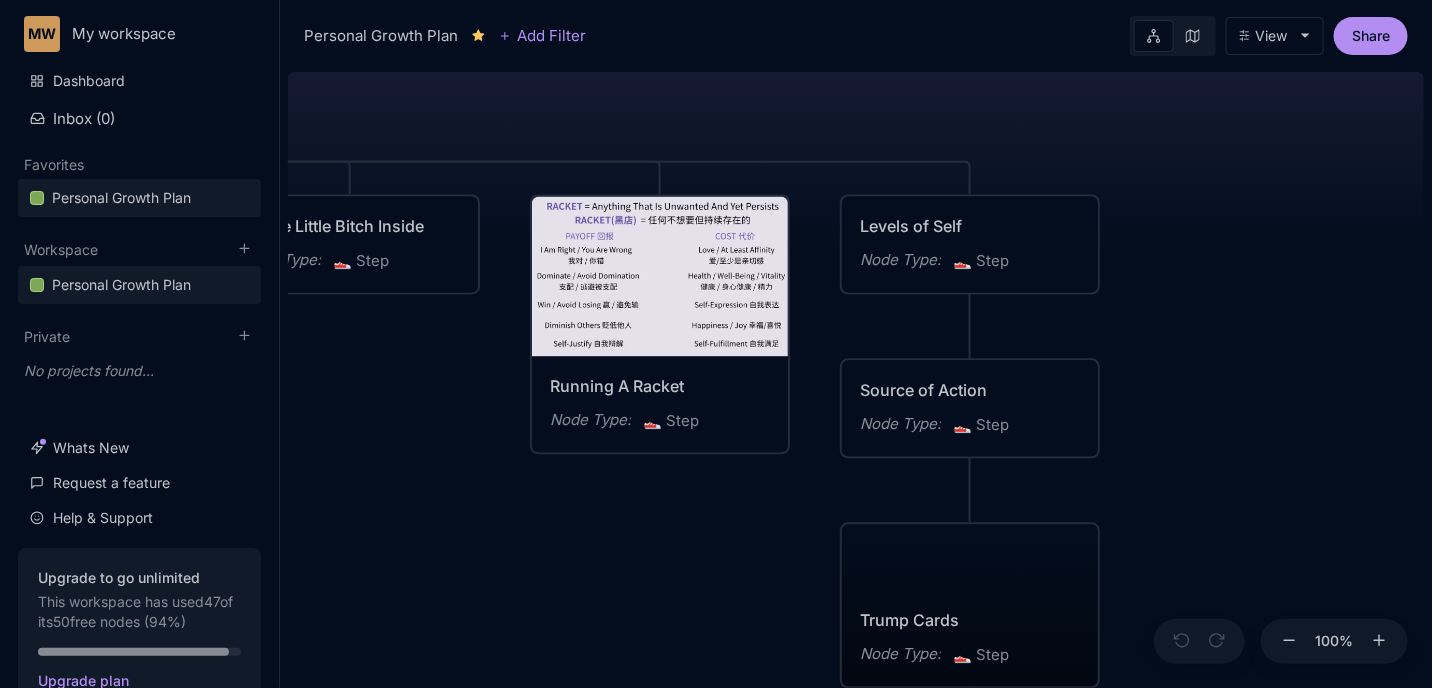drag, startPoint x: 1195, startPoint y: 363, endPoint x: 1096, endPoint y: 142, distance: 242.1611 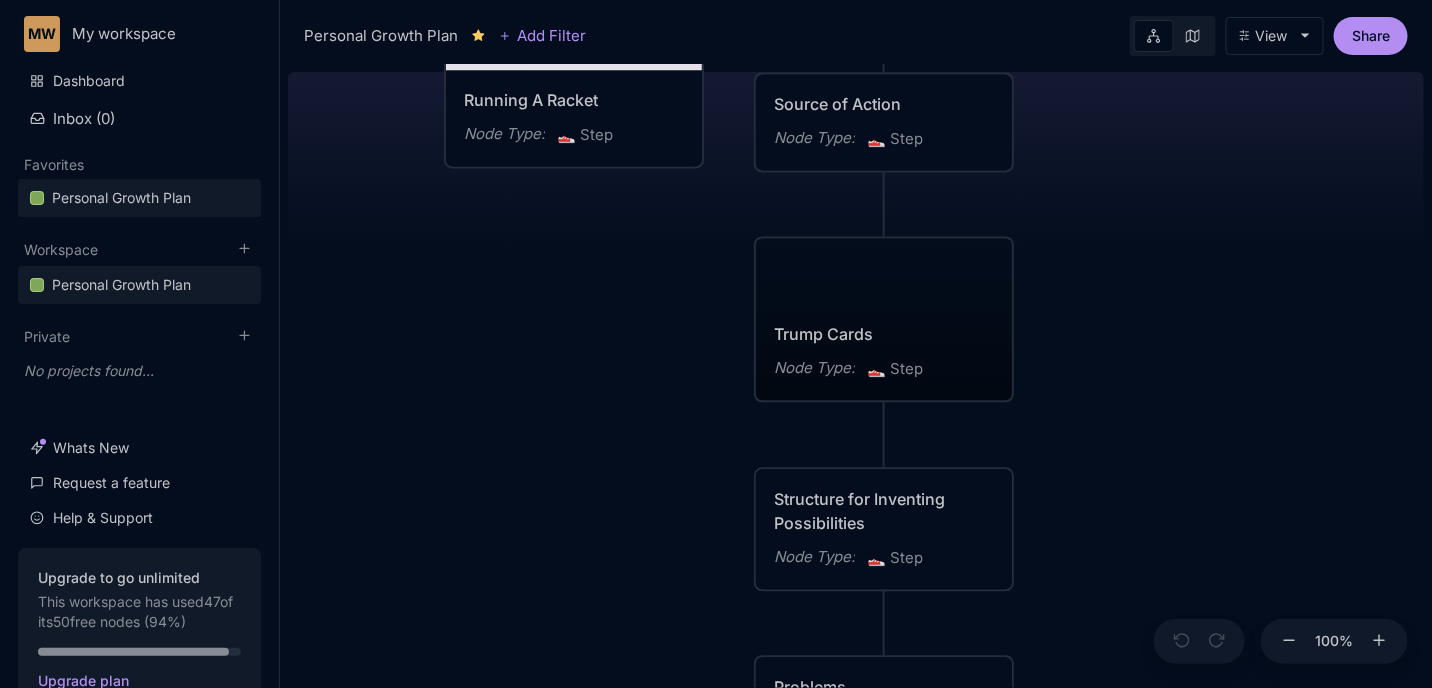 drag, startPoint x: 1047, startPoint y: 432, endPoint x: 1058, endPoint y: 234, distance: 198.30531 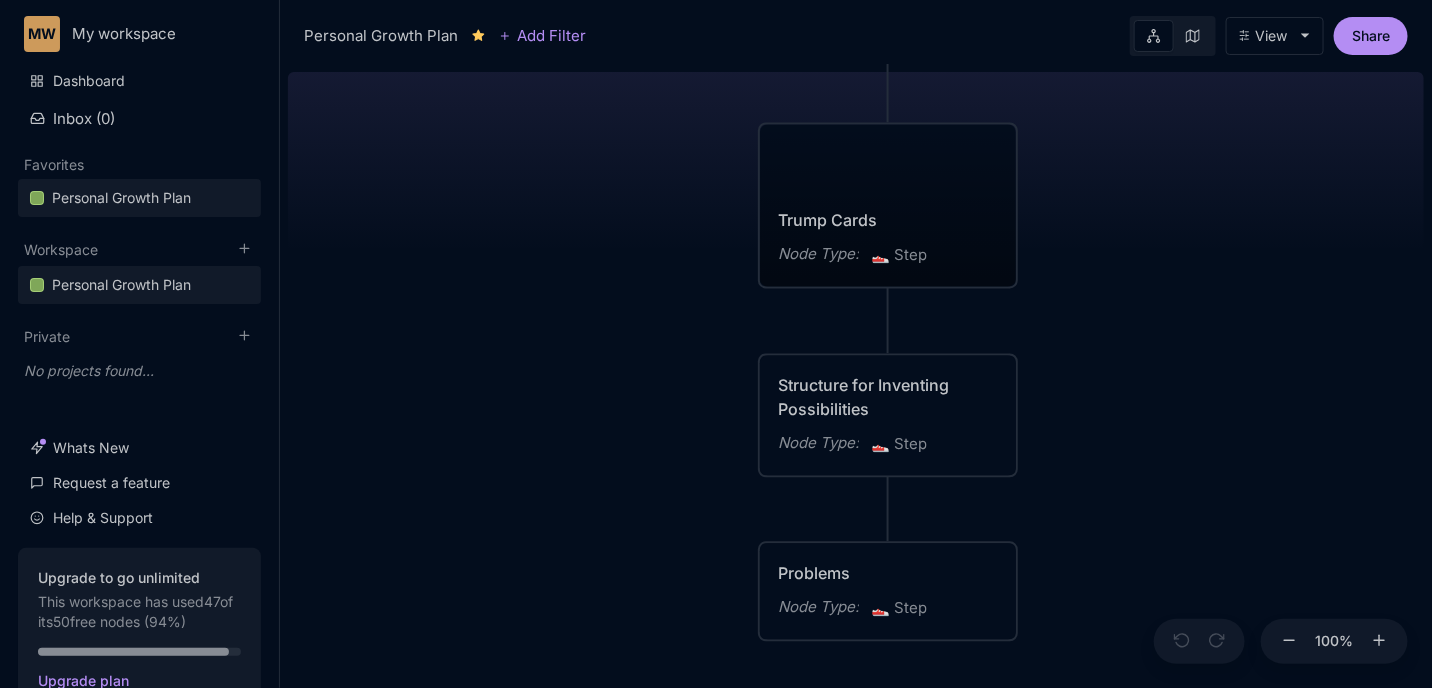 drag, startPoint x: 1059, startPoint y: 379, endPoint x: 1093, endPoint y: 306, distance: 80.529495 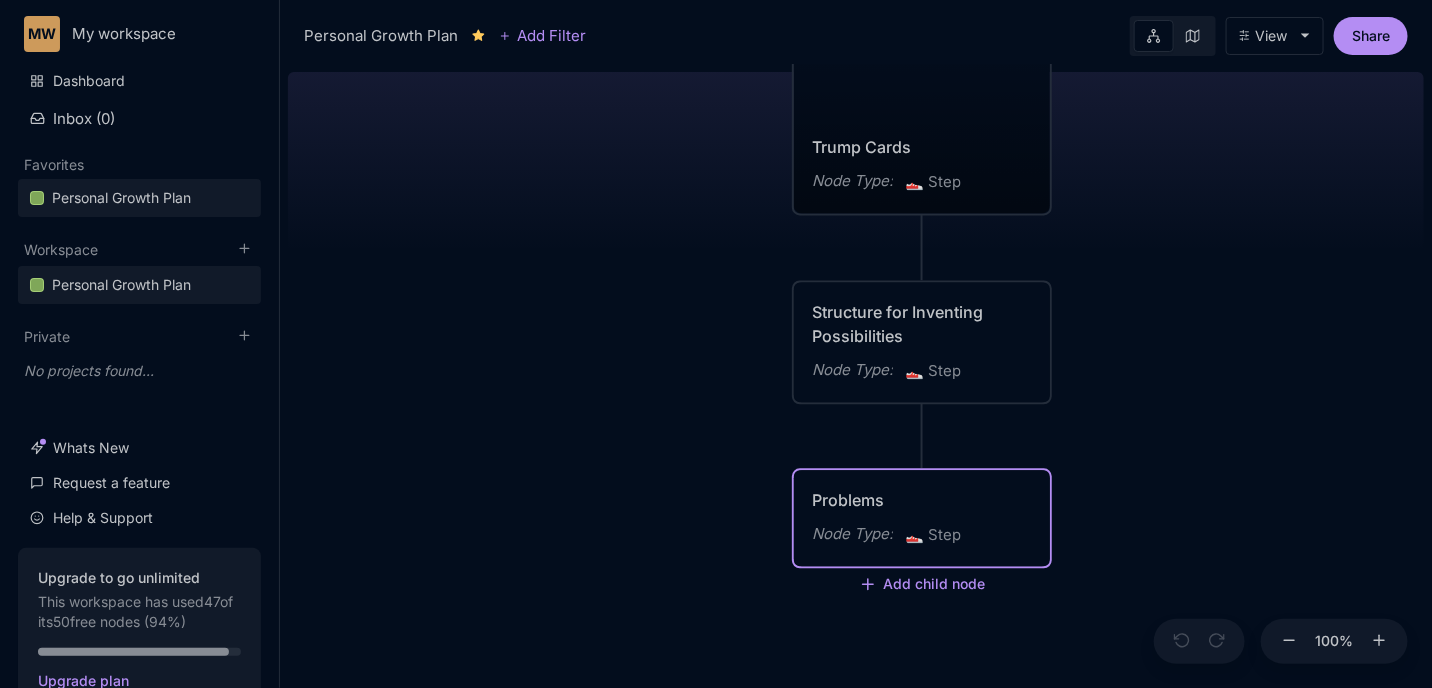 click on "😆 Personal Growth Plan Happiness = Optimising for the realisation of your full potential Node Type : 🏆   Goal Achieve True Harmony Node Type : 👟   Step Becoming A Eudaemonic Polymath Node Type : 👟   Step In order to build a better business, I have to build a better me. I need to become a Eudaemonic Polymath.  Node Type : 💡   Idea Romance
Friends/Fun
Family
Health/Fitness
Money/Finances
Spirituality Node Type : 👟   Step To Become A Master Business Builder Node Type : 👟   Step Building Fires - UNSTOPPABLE motivation Node Type : 👟   Step Improve my brain's OS - Make better decisions and have it compound Node Type : 👟   Step Become a Master Marketer Node Type : 👟   Step Power Pyramid Node Type : 👟   Step Self-Invention 2.0 Node Type : 📐   Task Mental Model 1: 2nd order thinking (and then what?) Node Type : 💡   Idea Mental Model 2: Critical Thinking Node Type : 💡   Idea URL : canva.com Mental Model 3: Cui Bono "Who benefits" "How do they benefit" Find hidden incentives : :" at bounding box center (856, 376) 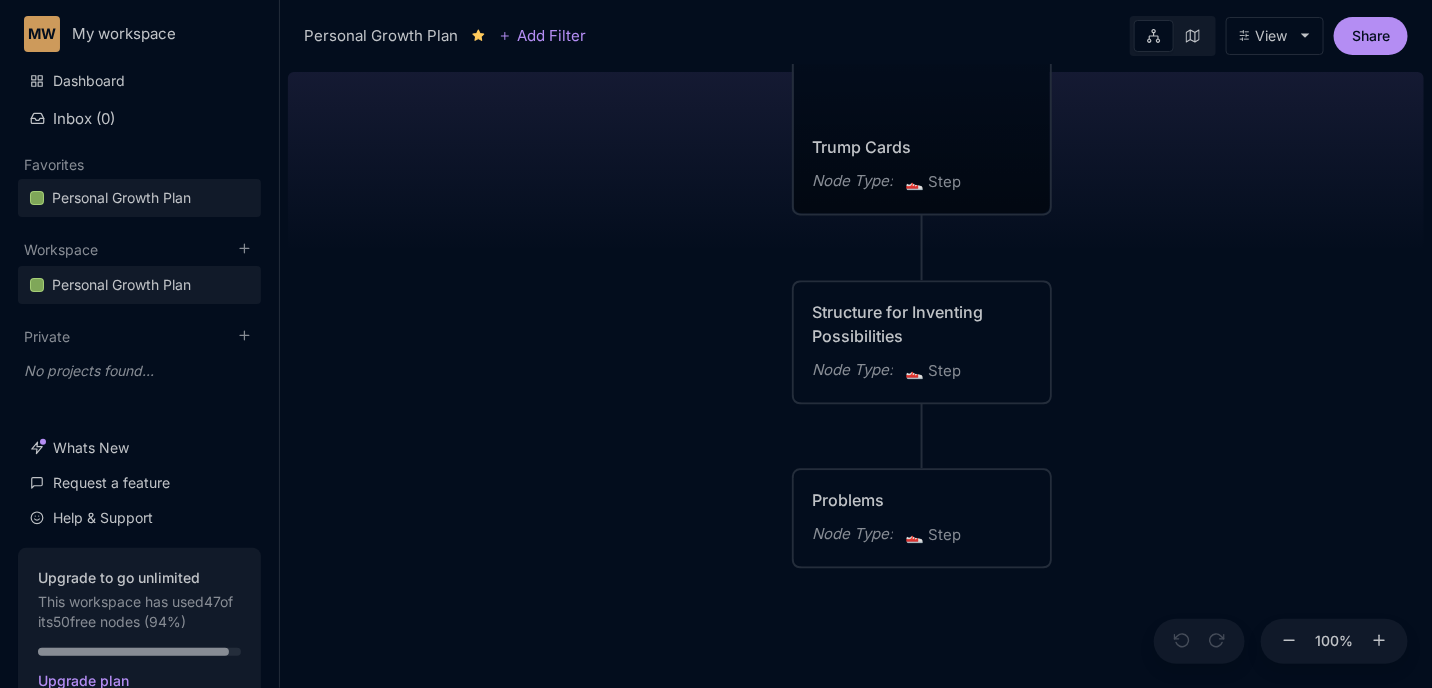 click on "Structure for Inventing Possibilities" at bounding box center [922, 325] 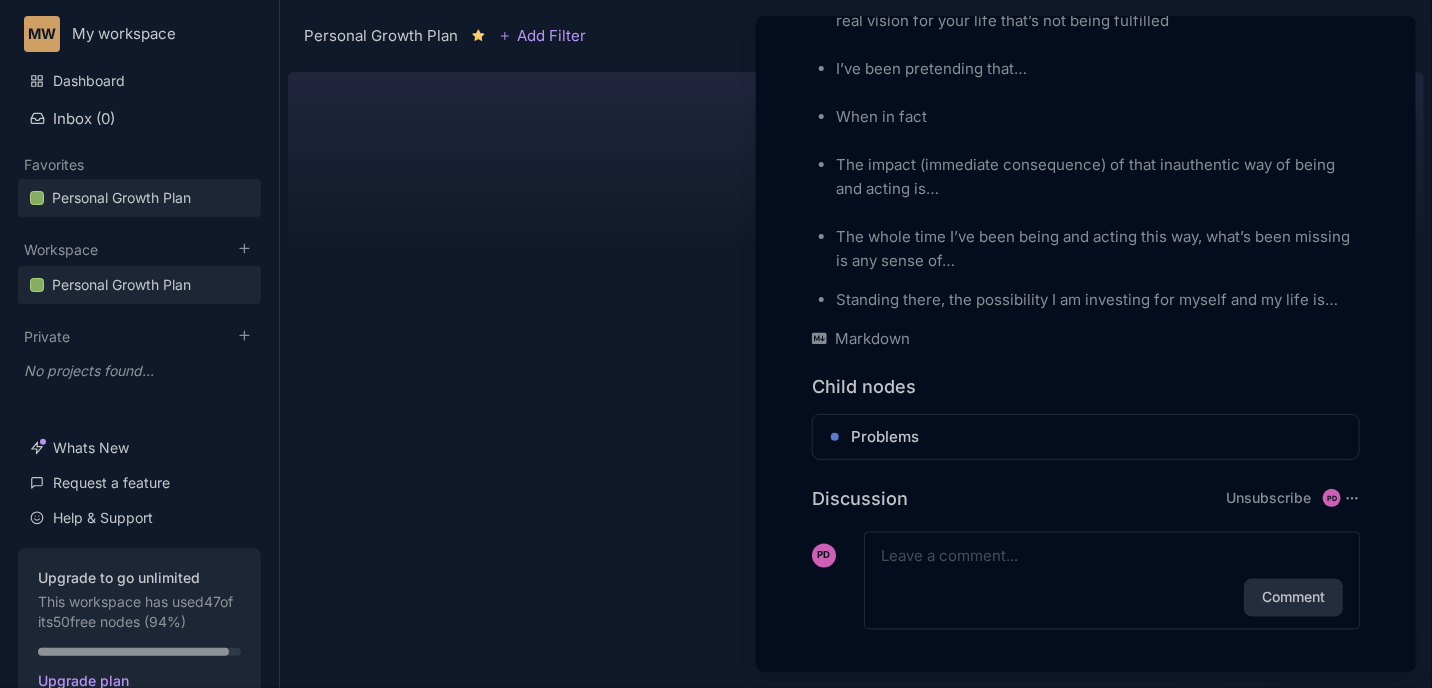 scroll, scrollTop: 1050, scrollLeft: 0, axis: vertical 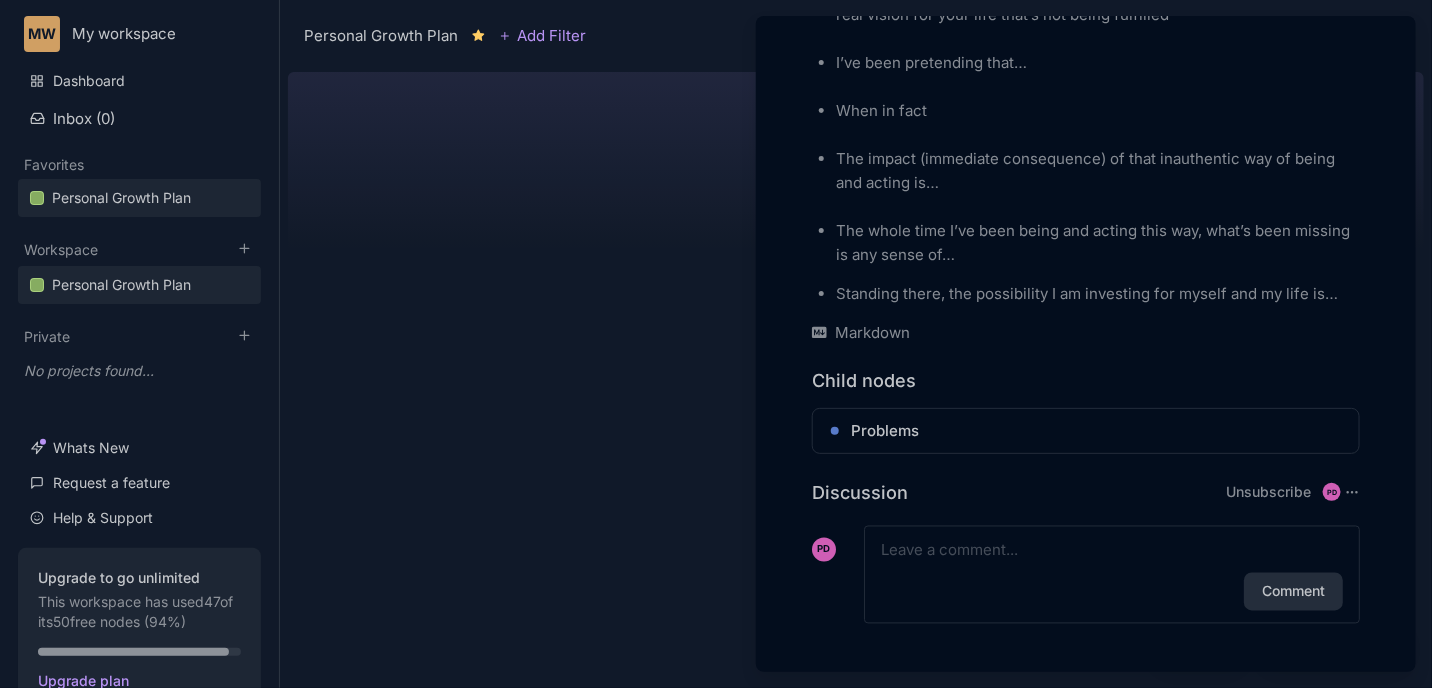click at bounding box center [716, 344] 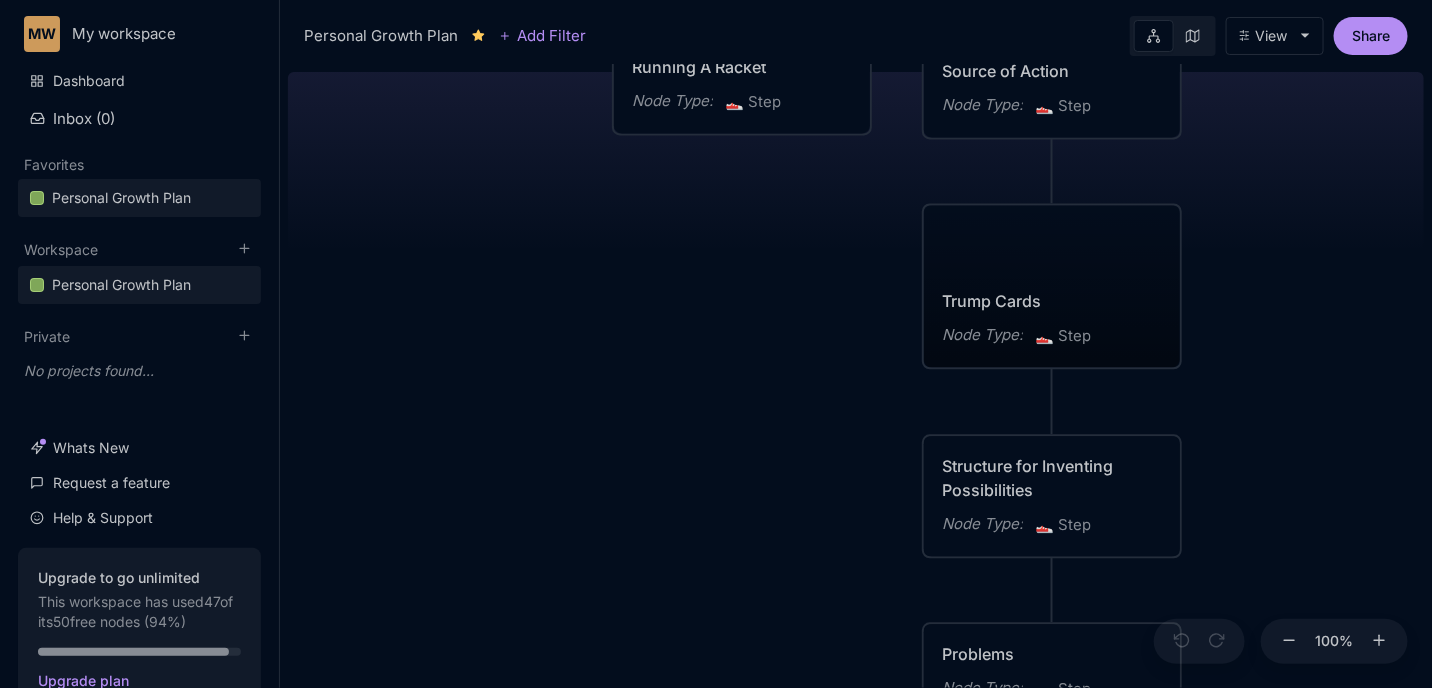 drag, startPoint x: 405, startPoint y: 200, endPoint x: 726, endPoint y: 519, distance: 452.55054 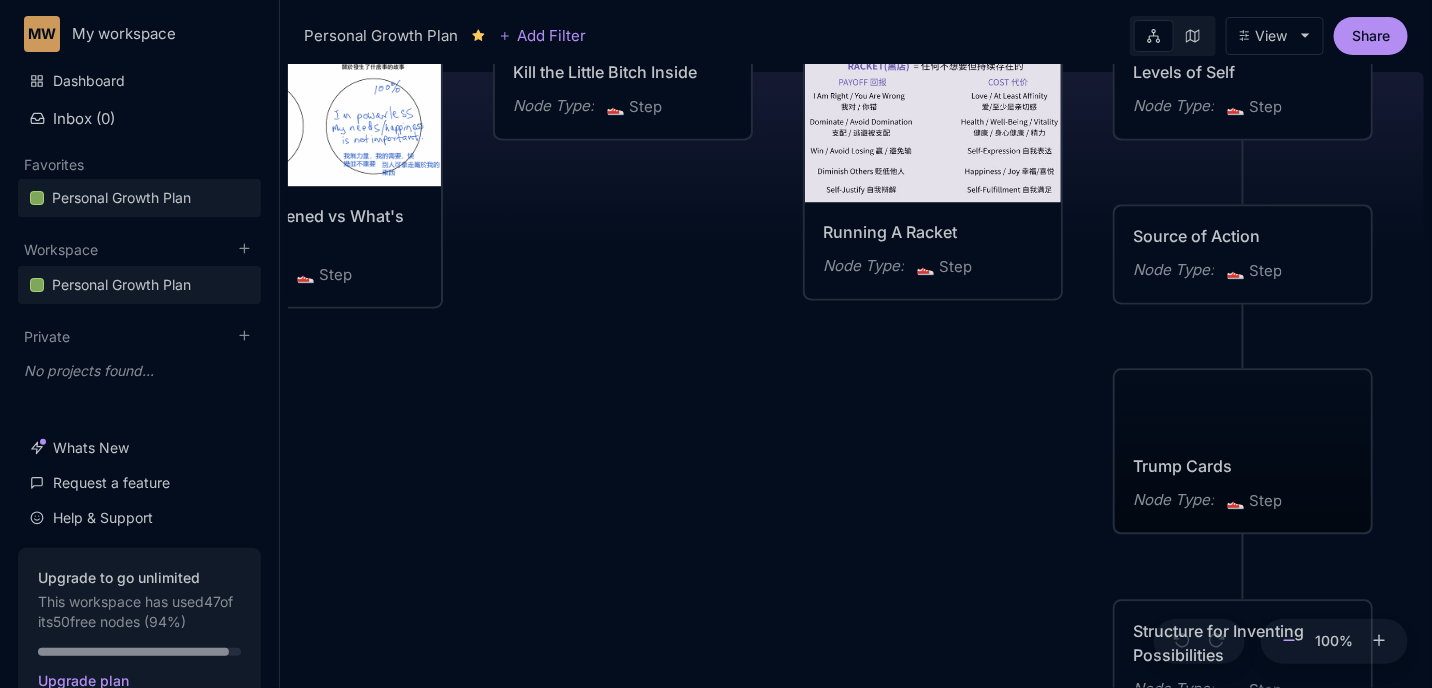 click 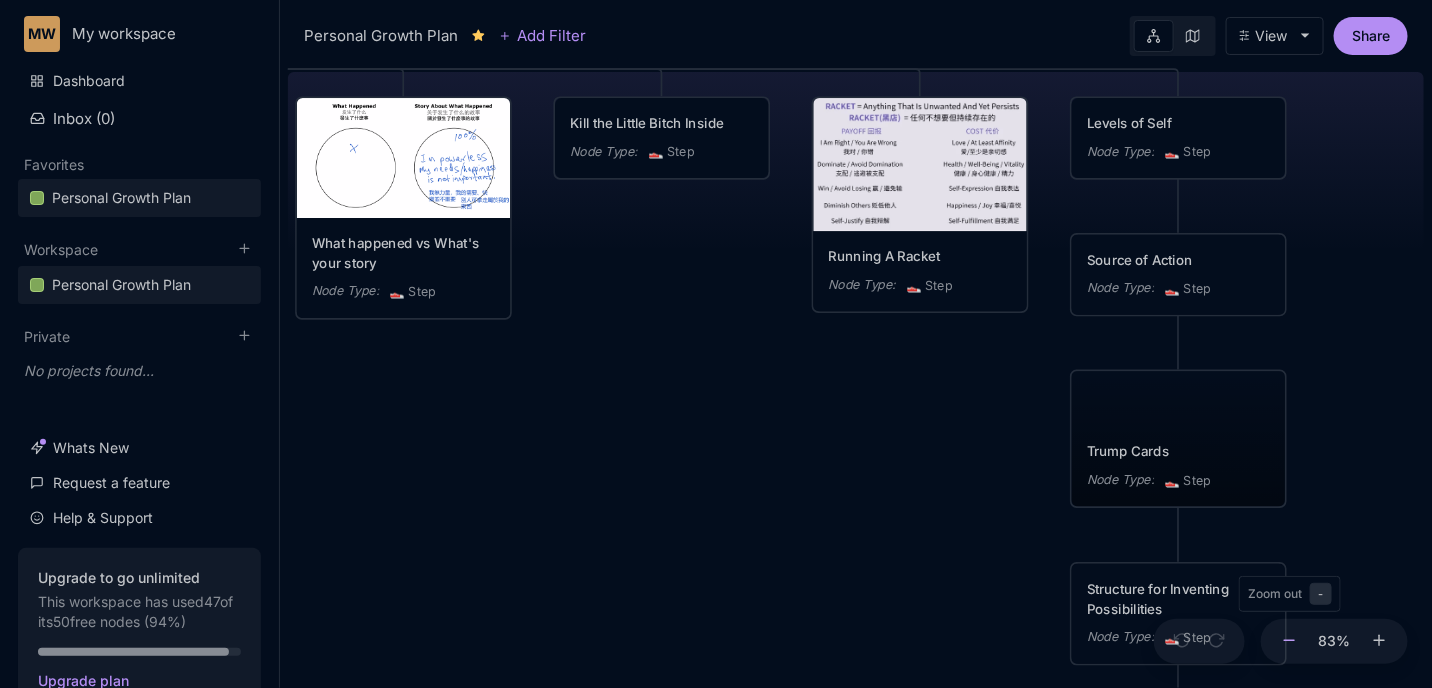 click 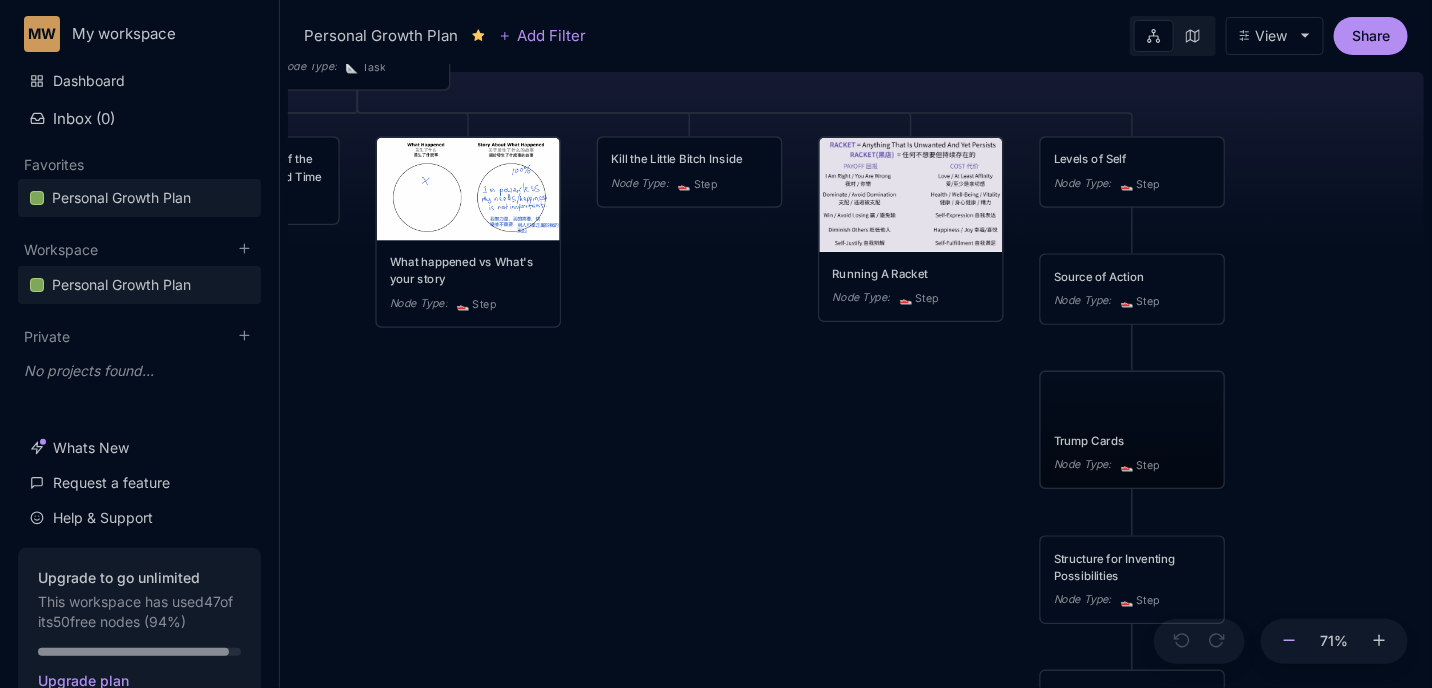 click 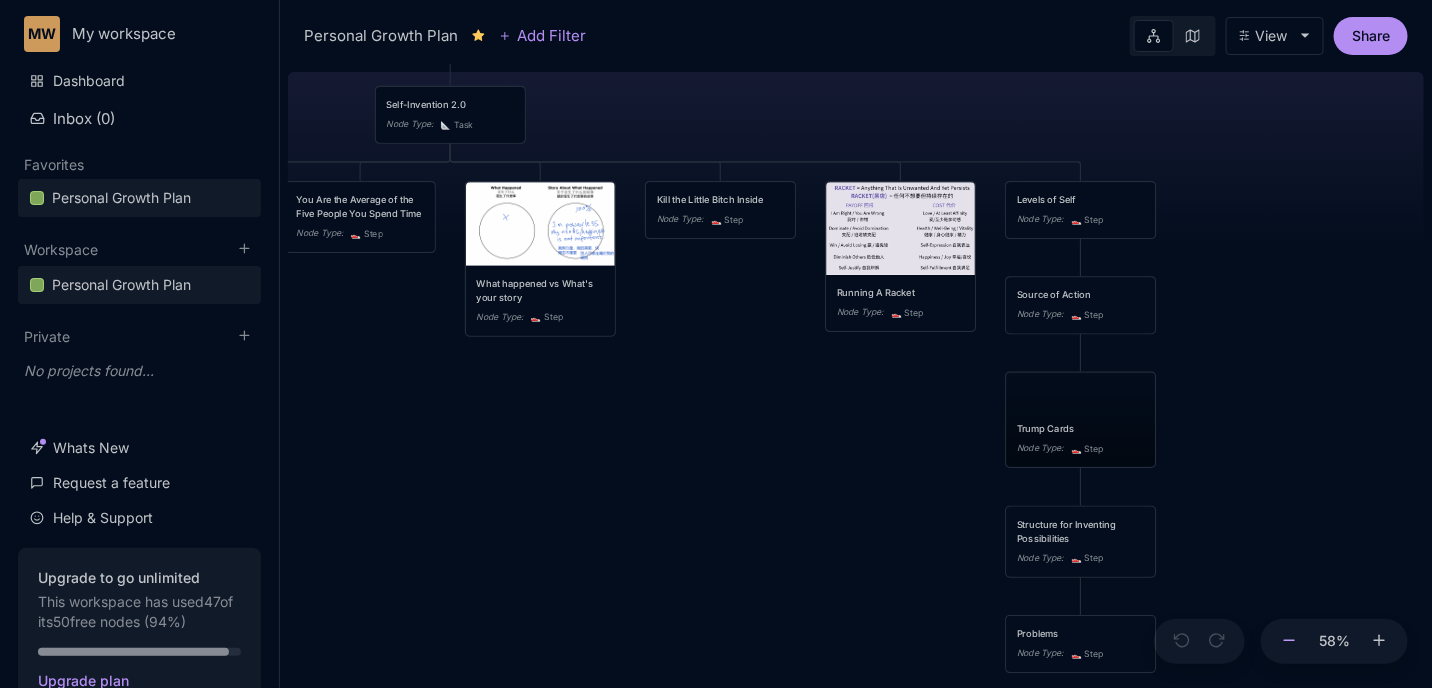 click 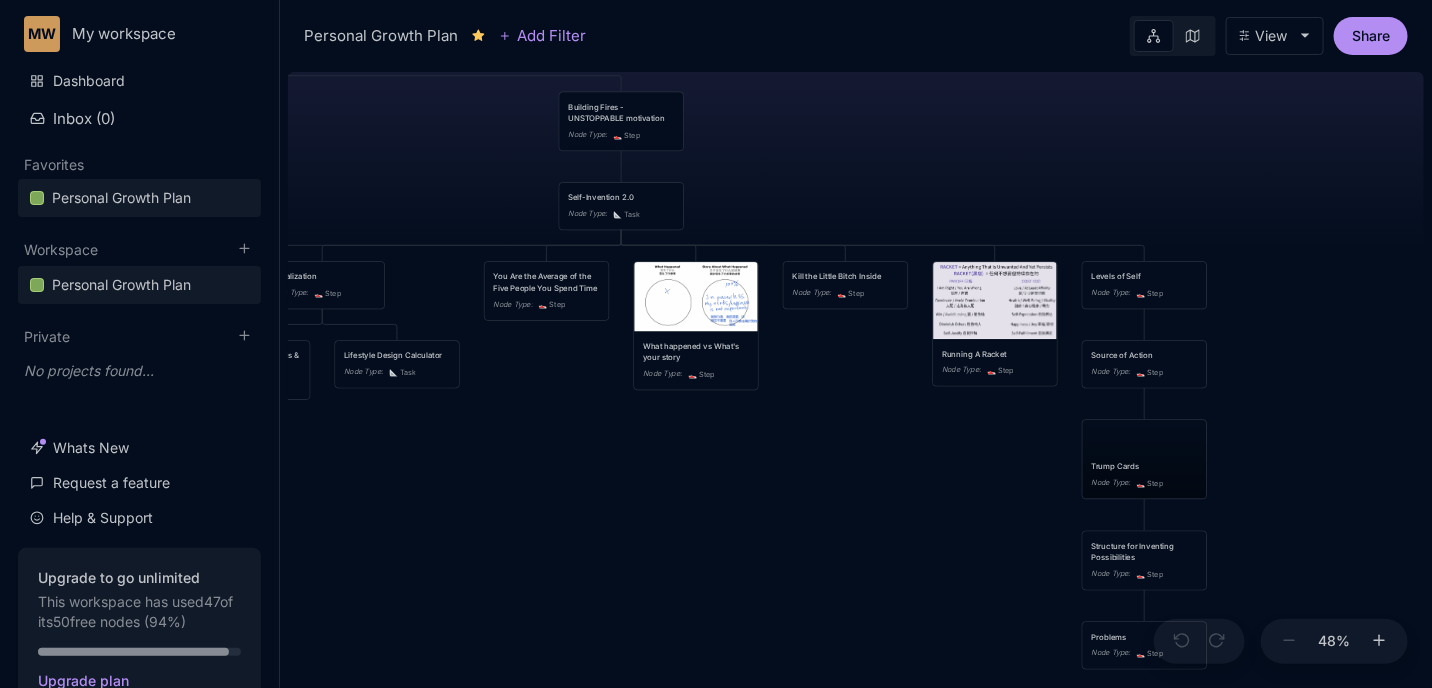 drag, startPoint x: 669, startPoint y: 457, endPoint x: 938, endPoint y: 547, distance: 283.6565 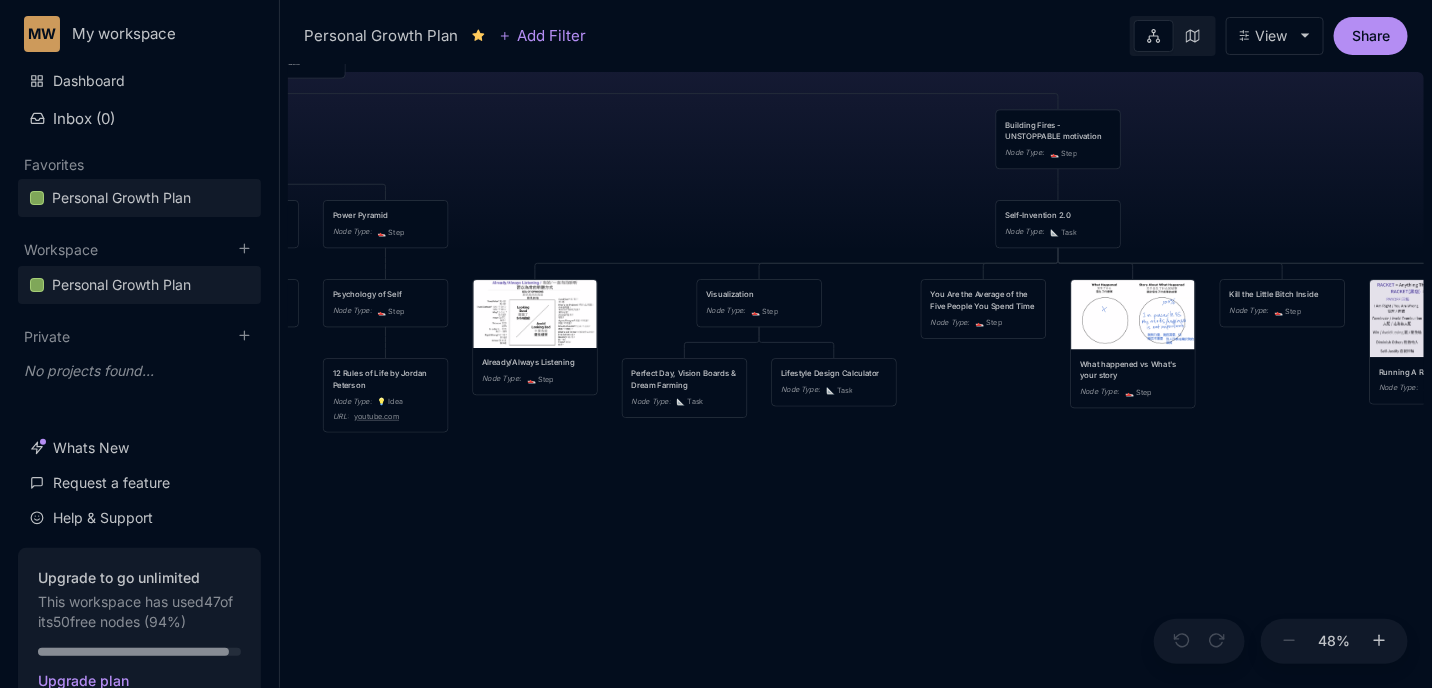 drag, startPoint x: 760, startPoint y: 544, endPoint x: 1093, endPoint y: 513, distance: 334.43982 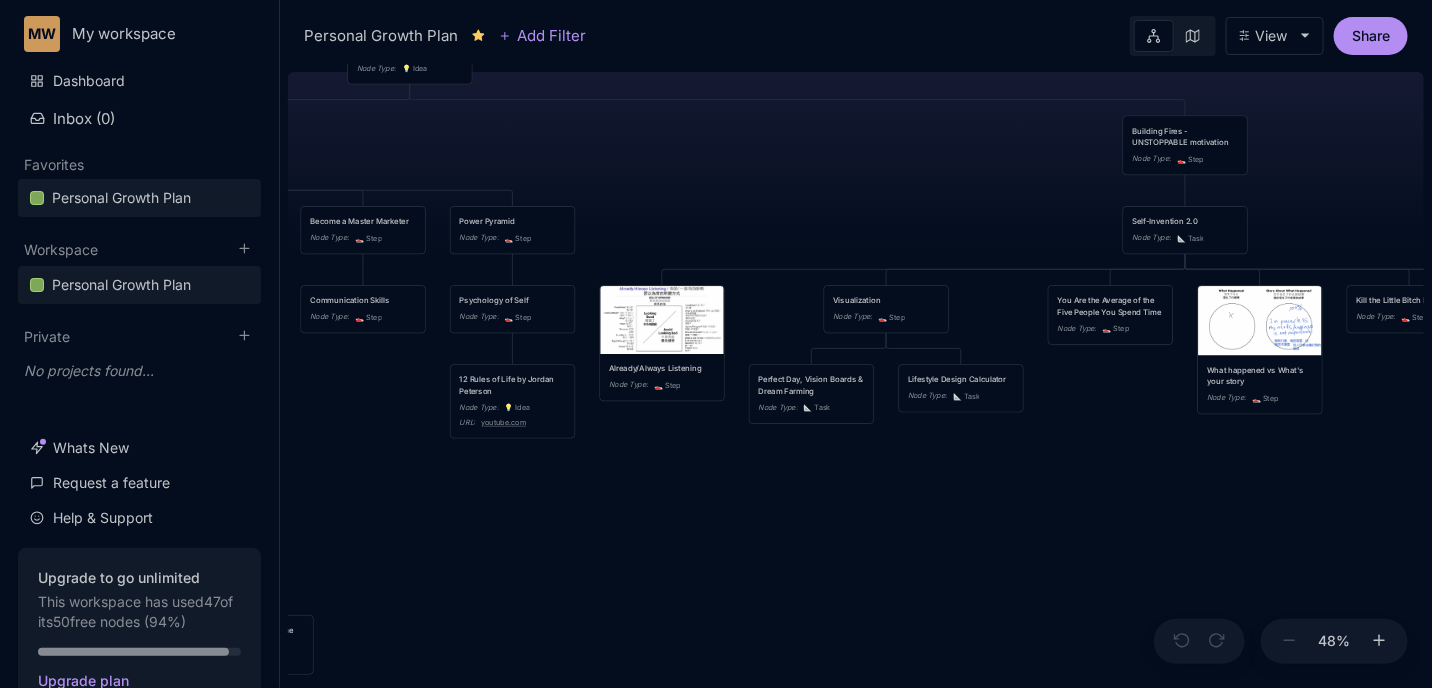 drag, startPoint x: 920, startPoint y: 495, endPoint x: 1090, endPoint y: 502, distance: 170.14406 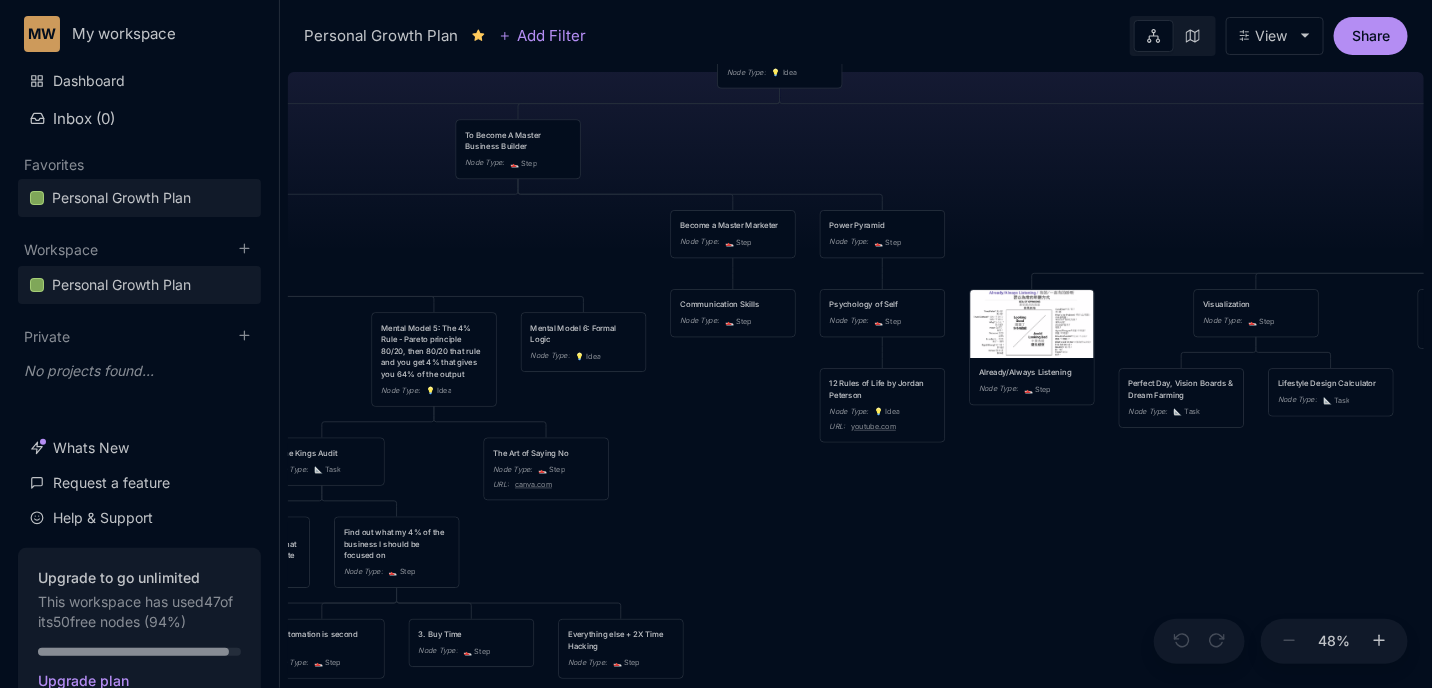 drag, startPoint x: 849, startPoint y: 500, endPoint x: 1041, endPoint y: 501, distance: 192.00261 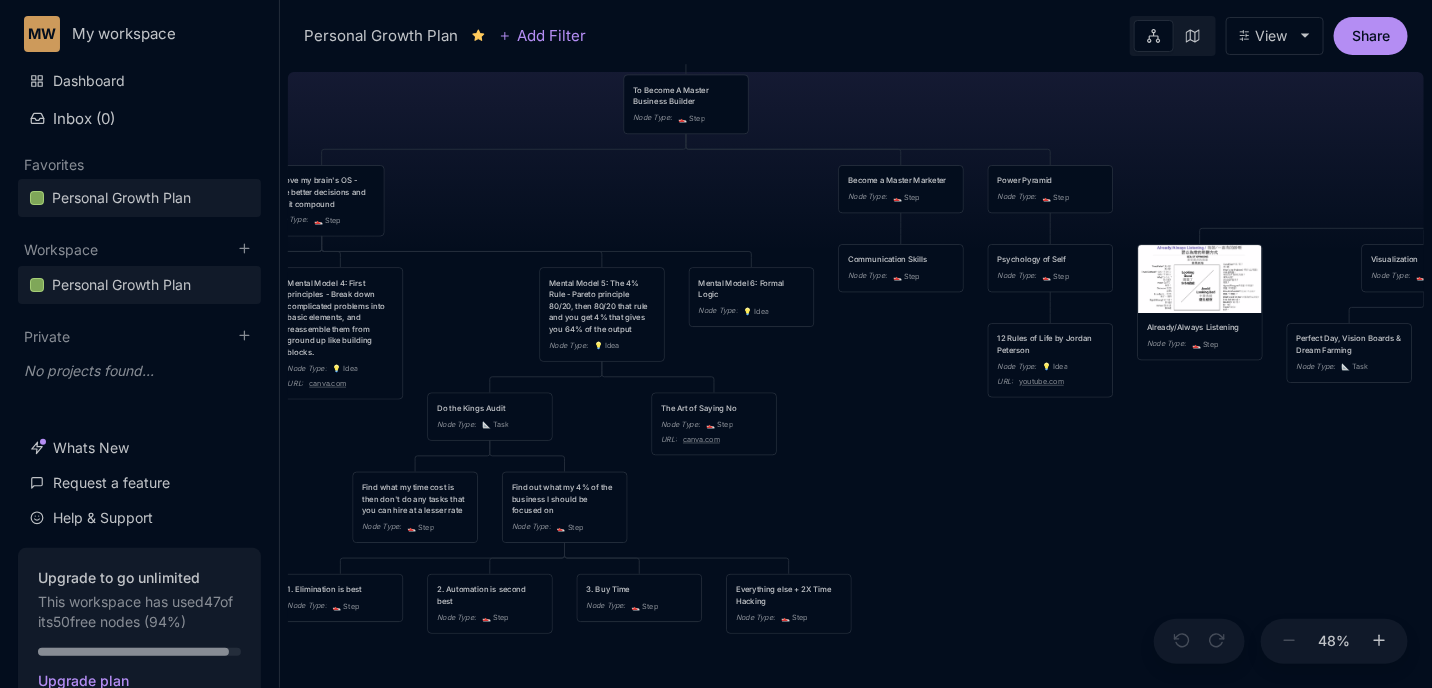 drag, startPoint x: 990, startPoint y: 483, endPoint x: 1186, endPoint y: 426, distance: 204.12006 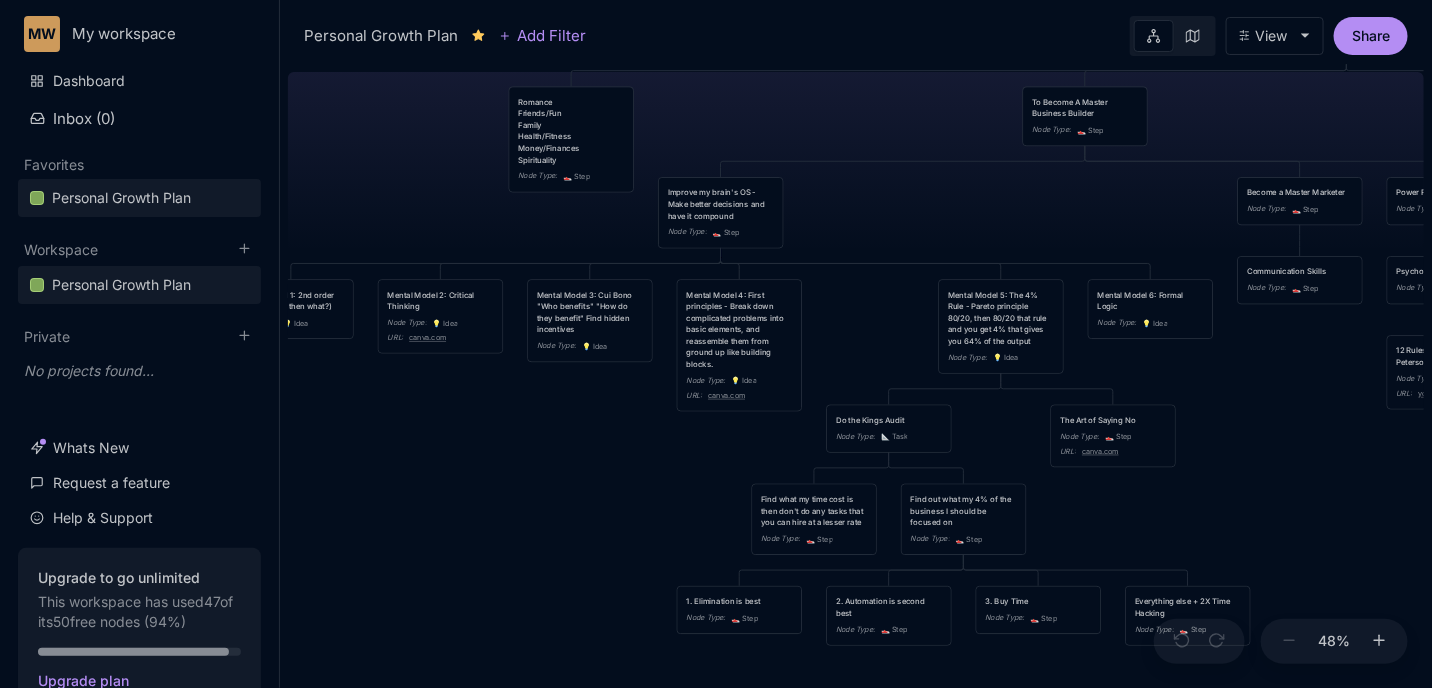 drag, startPoint x: 981, startPoint y: 437, endPoint x: 1291, endPoint y: 480, distance: 312.96805 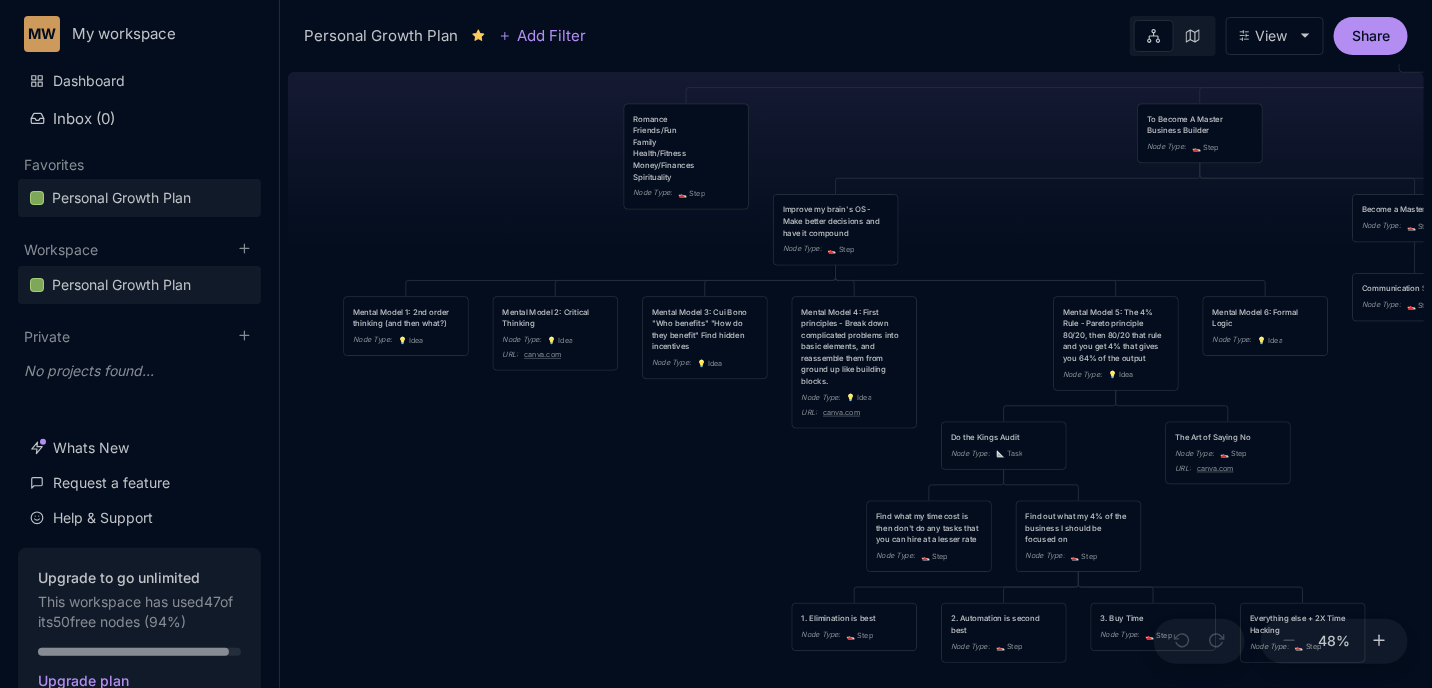 drag, startPoint x: 674, startPoint y: 473, endPoint x: 789, endPoint y: 490, distance: 116.24973 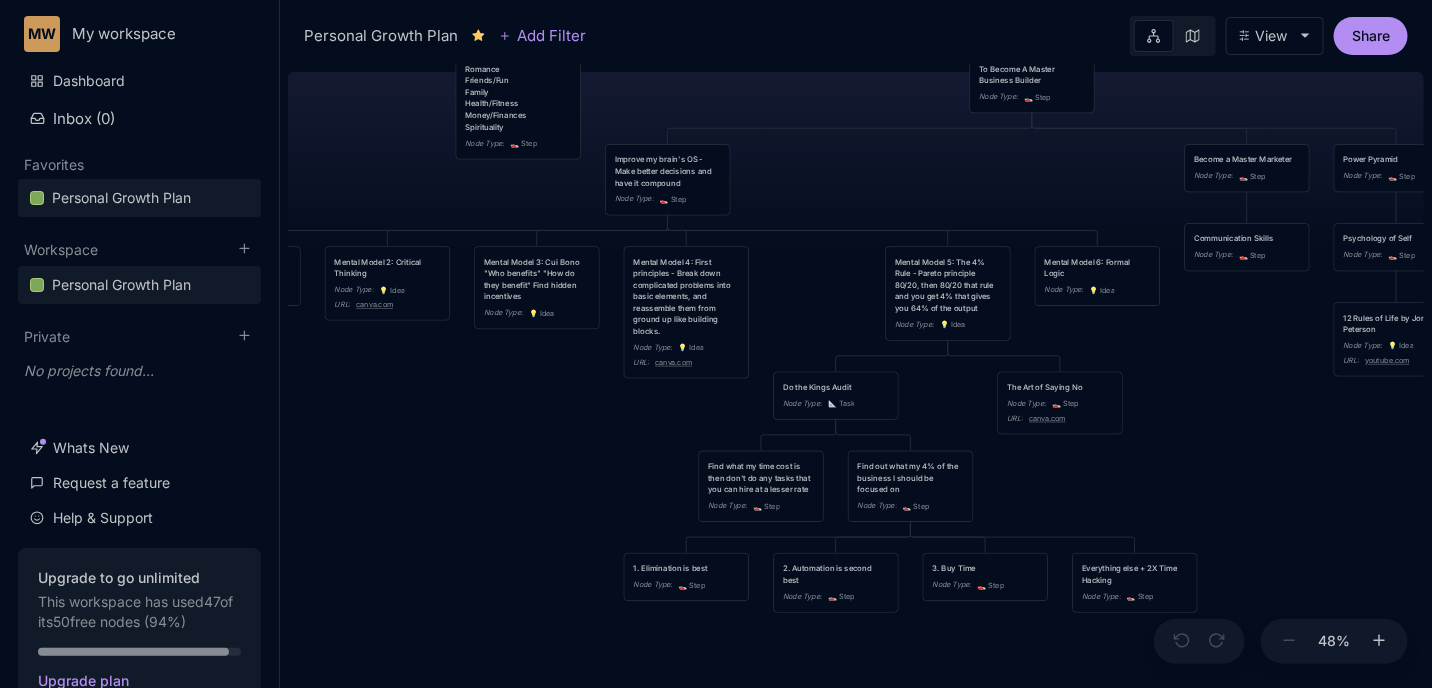 drag, startPoint x: 796, startPoint y: 490, endPoint x: 628, endPoint y: 440, distance: 175.28262 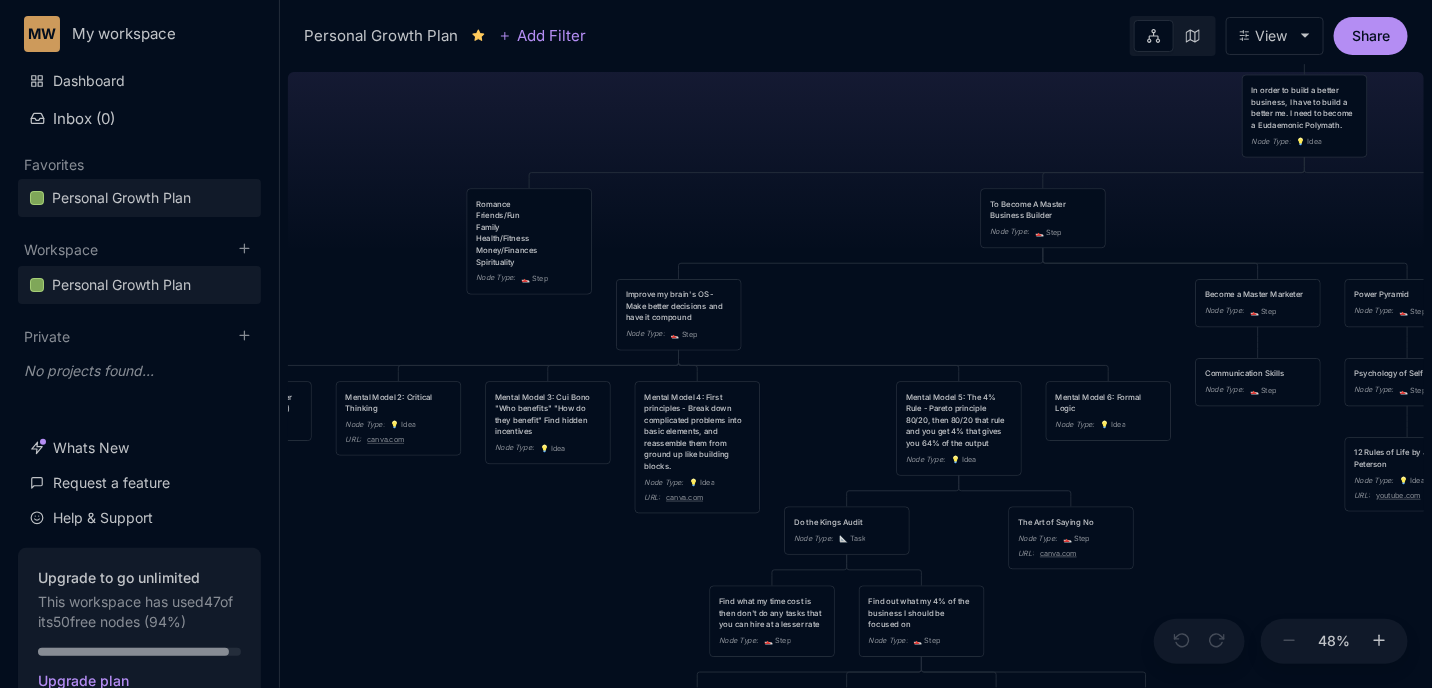 drag, startPoint x: 572, startPoint y: 364, endPoint x: 583, endPoint y: 499, distance: 135.4474 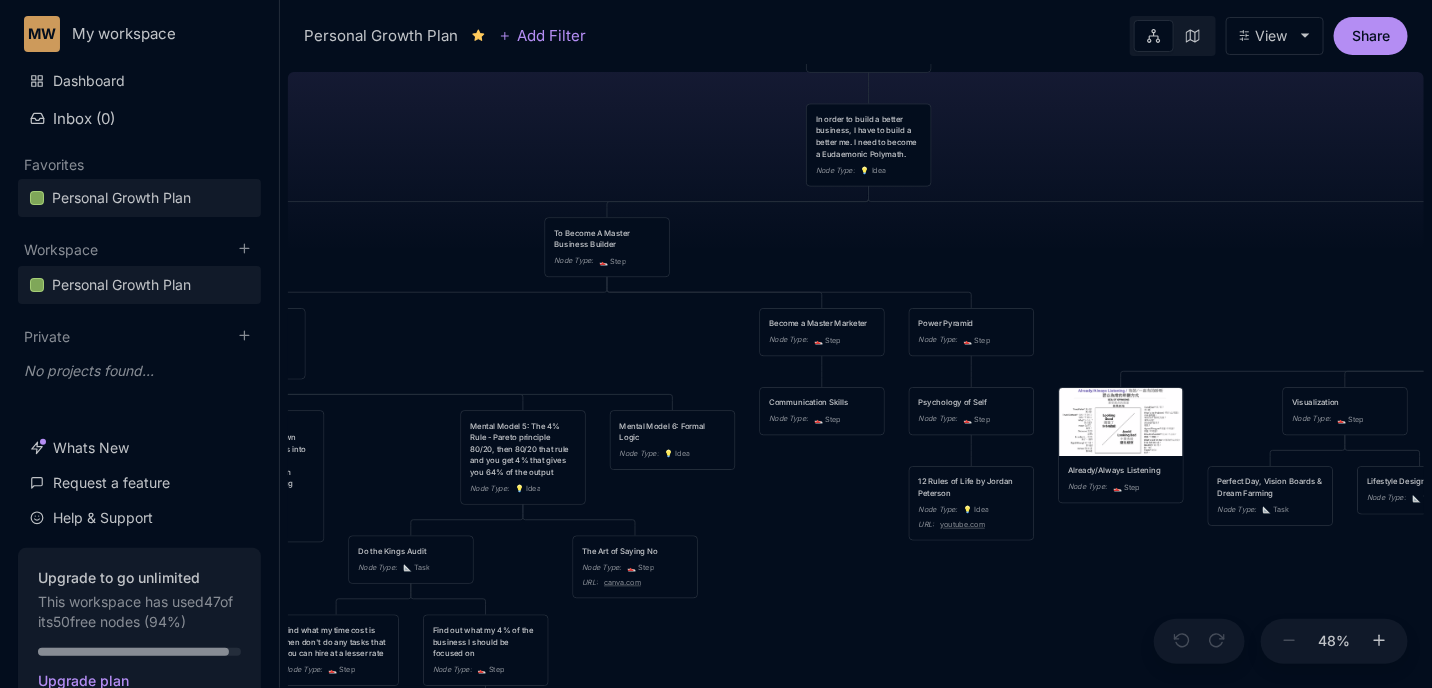 drag, startPoint x: 936, startPoint y: 312, endPoint x: 500, endPoint y: 341, distance: 436.96338 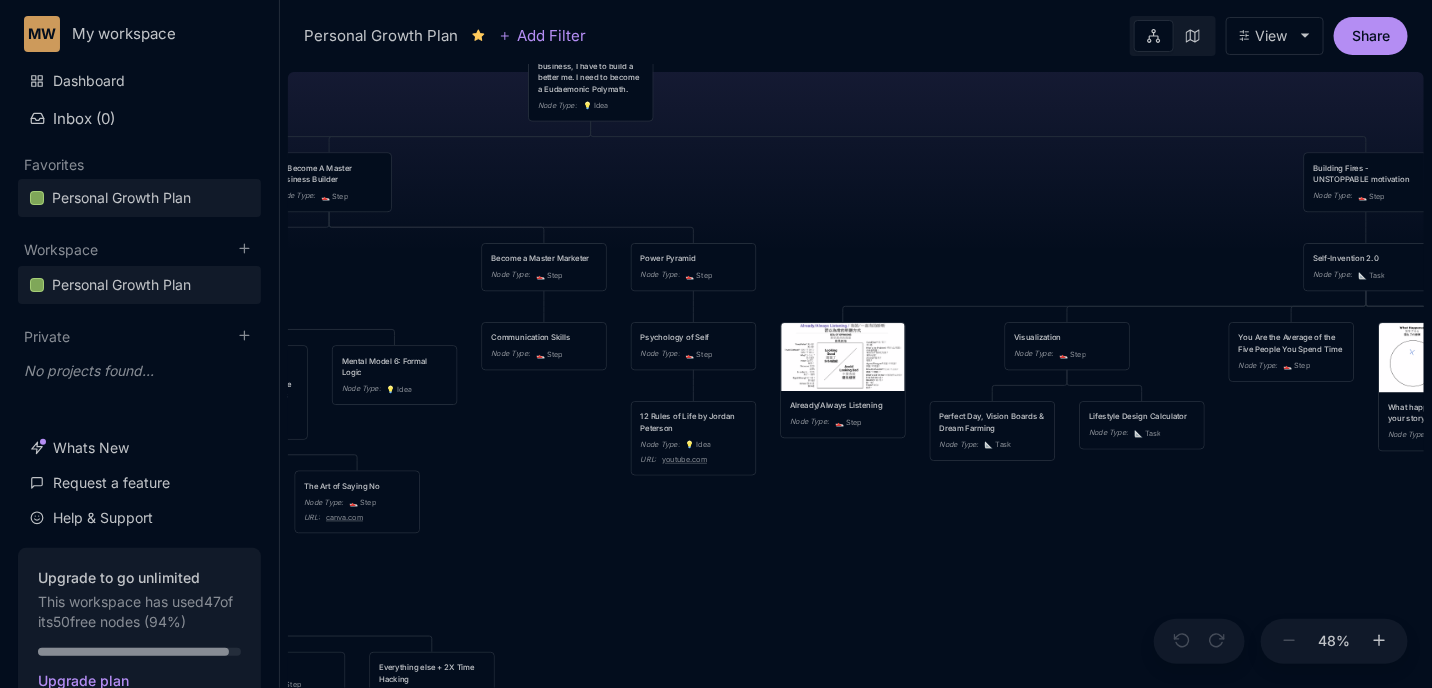 drag, startPoint x: 806, startPoint y: 498, endPoint x: 520, endPoint y: 432, distance: 293.5166 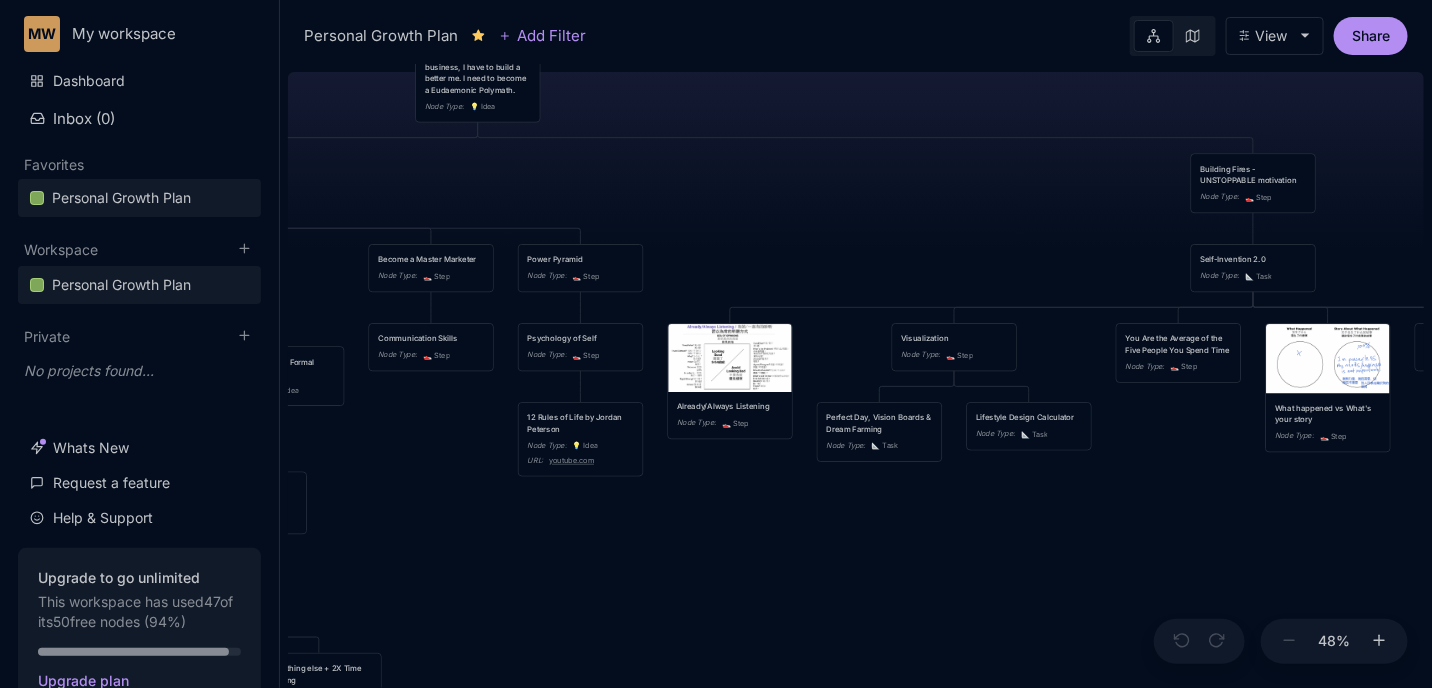 drag, startPoint x: 828, startPoint y: 532, endPoint x: 721, endPoint y: 534, distance: 107.01869 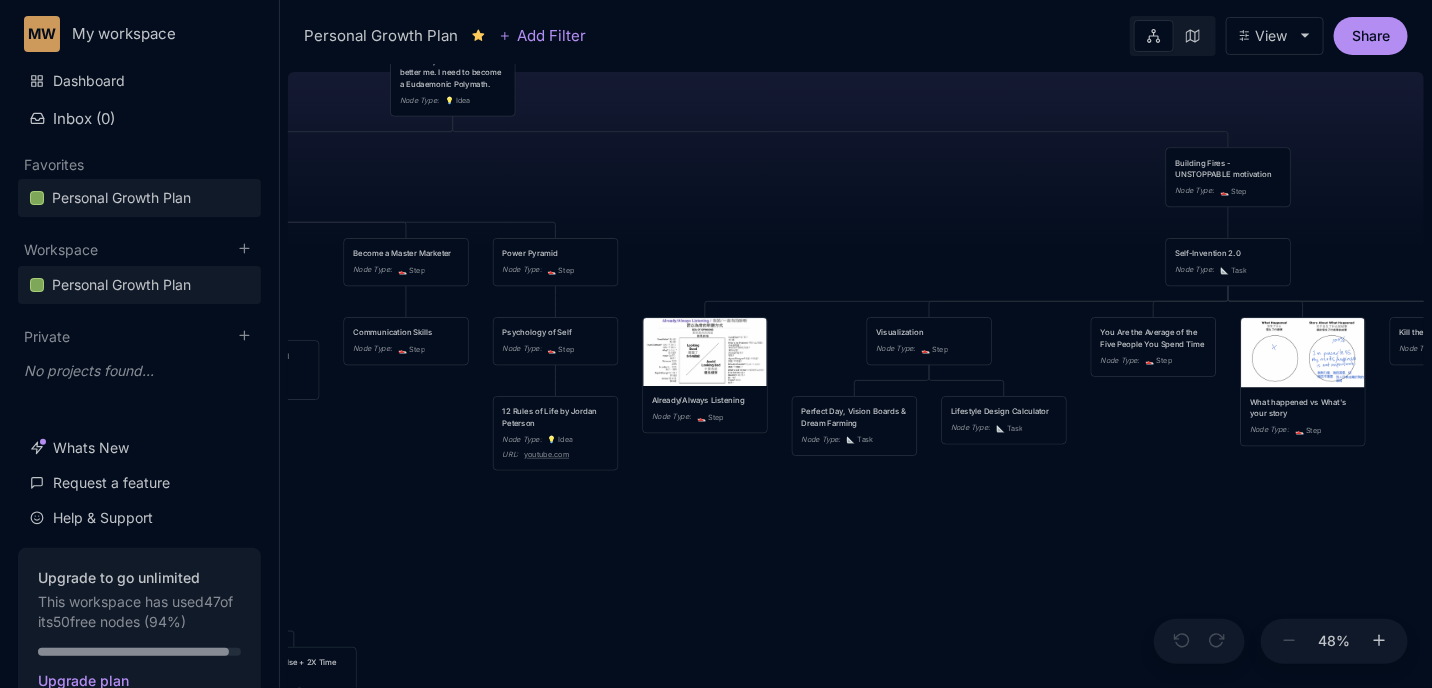 drag, startPoint x: 777, startPoint y: 505, endPoint x: 754, endPoint y: 499, distance: 23.769728 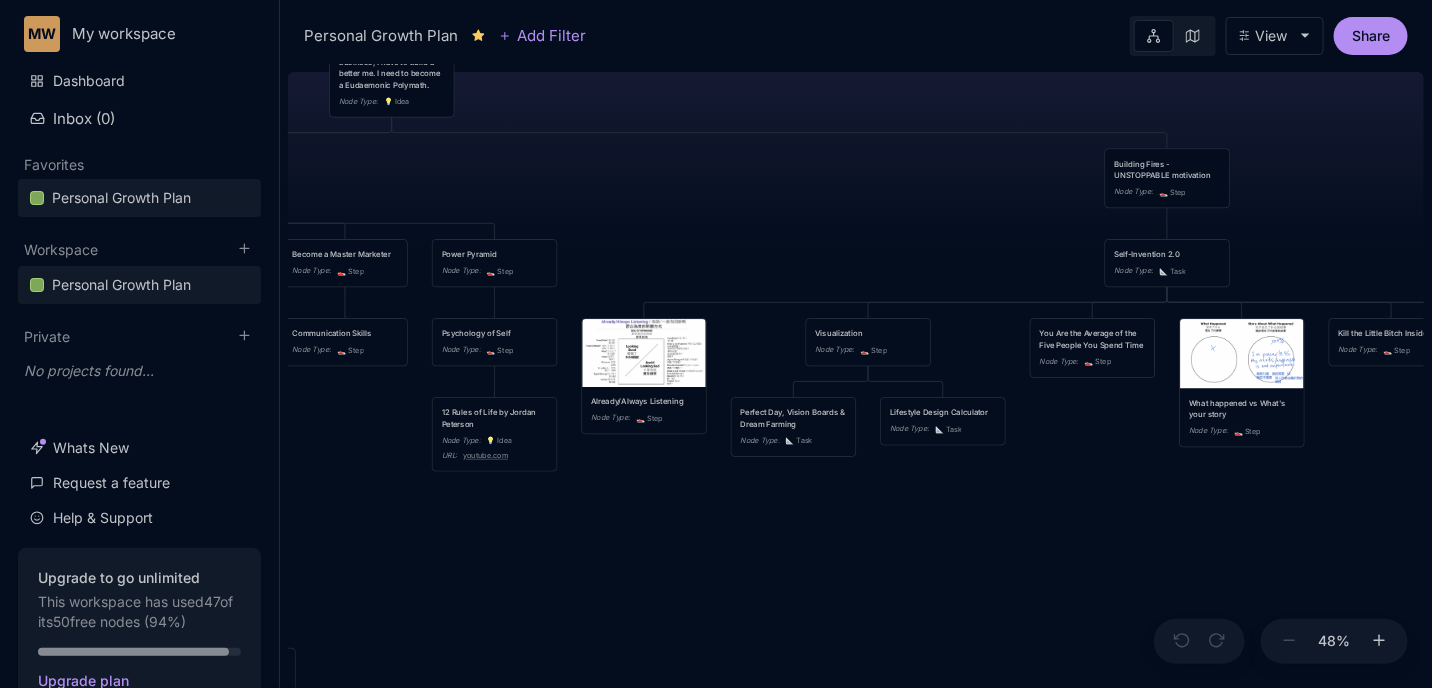 drag, startPoint x: 931, startPoint y: 496, endPoint x: 773, endPoint y: 499, distance: 158.02847 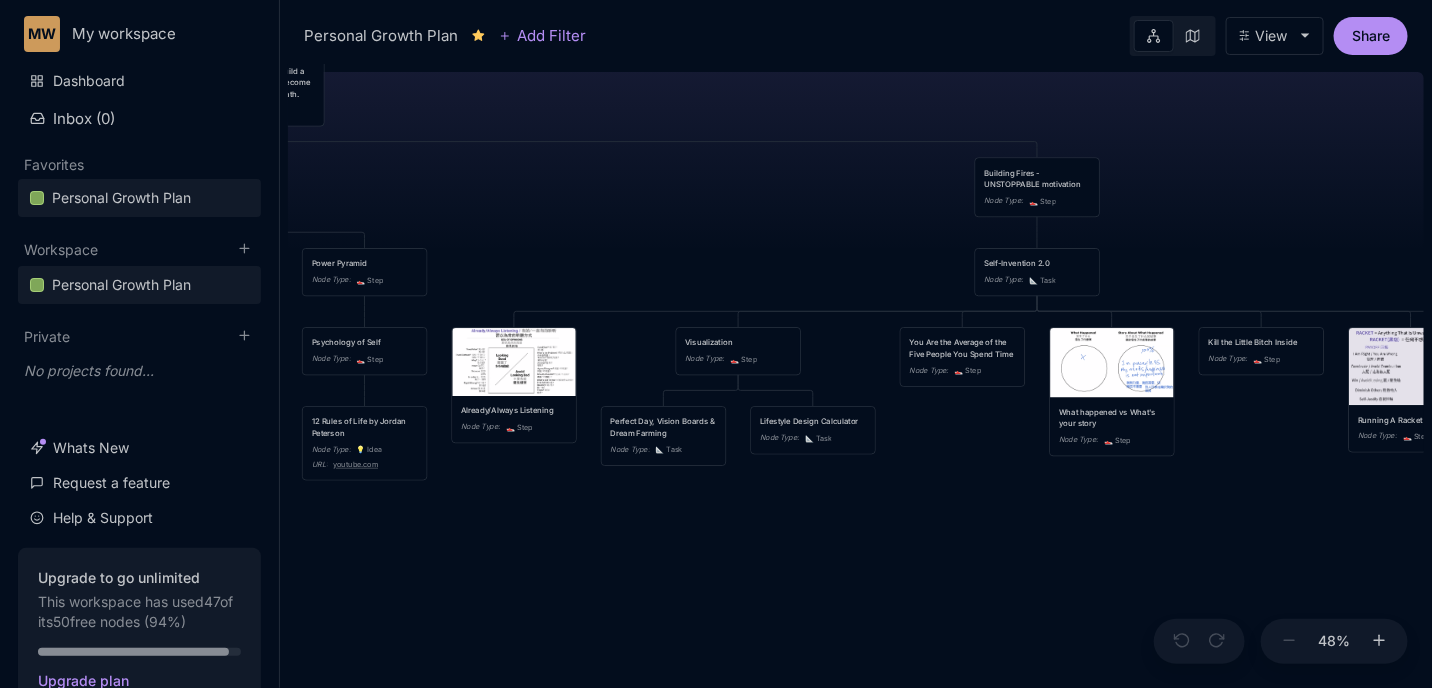 drag, startPoint x: 911, startPoint y: 495, endPoint x: 878, endPoint y: 502, distance: 33.734257 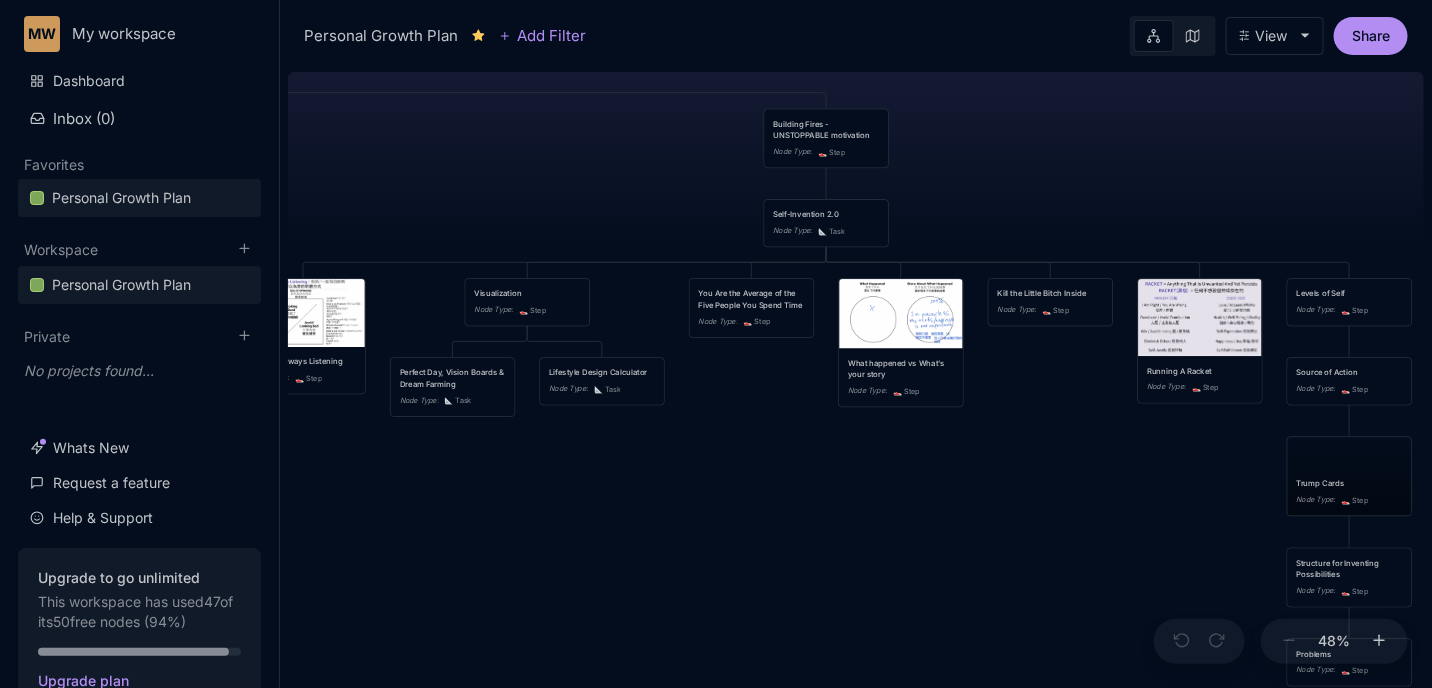 drag, startPoint x: 878, startPoint y: 503, endPoint x: 663, endPoint y: 454, distance: 220.51303 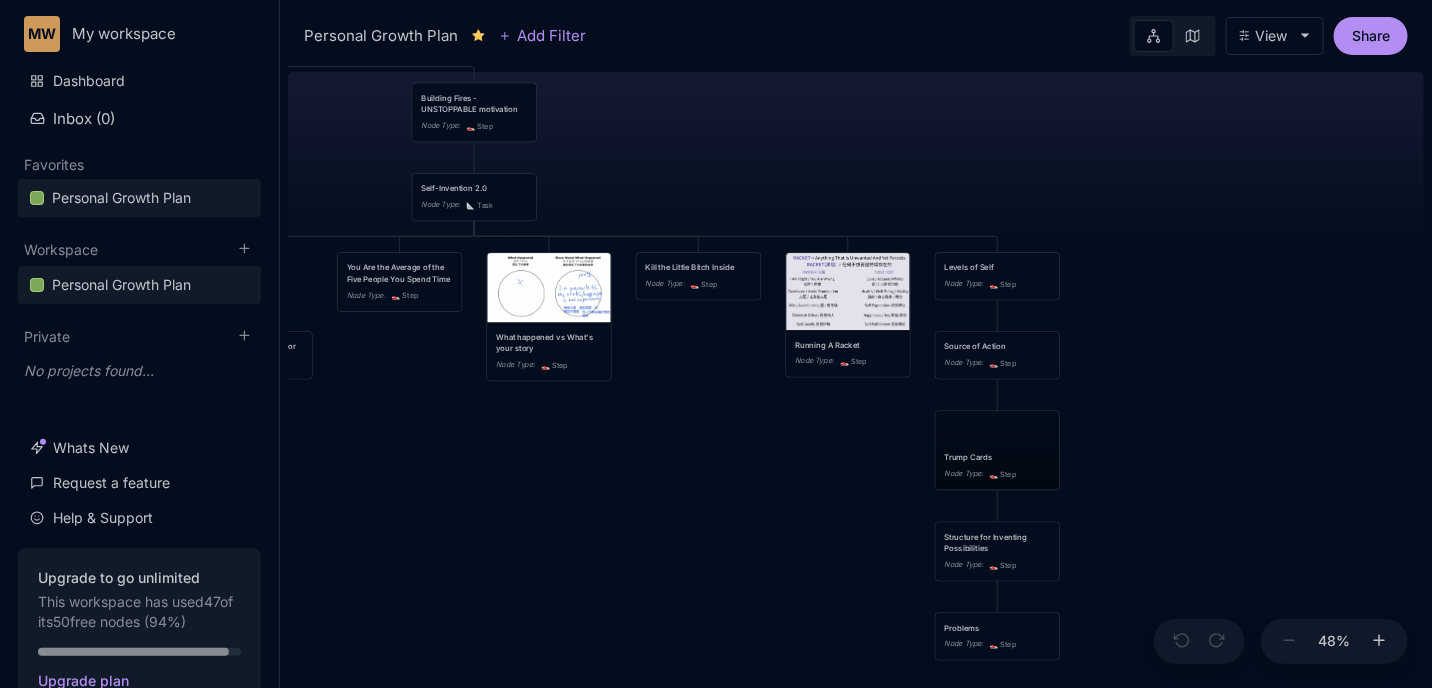 drag, startPoint x: 842, startPoint y: 456, endPoint x: 493, endPoint y: 430, distance: 349.96713 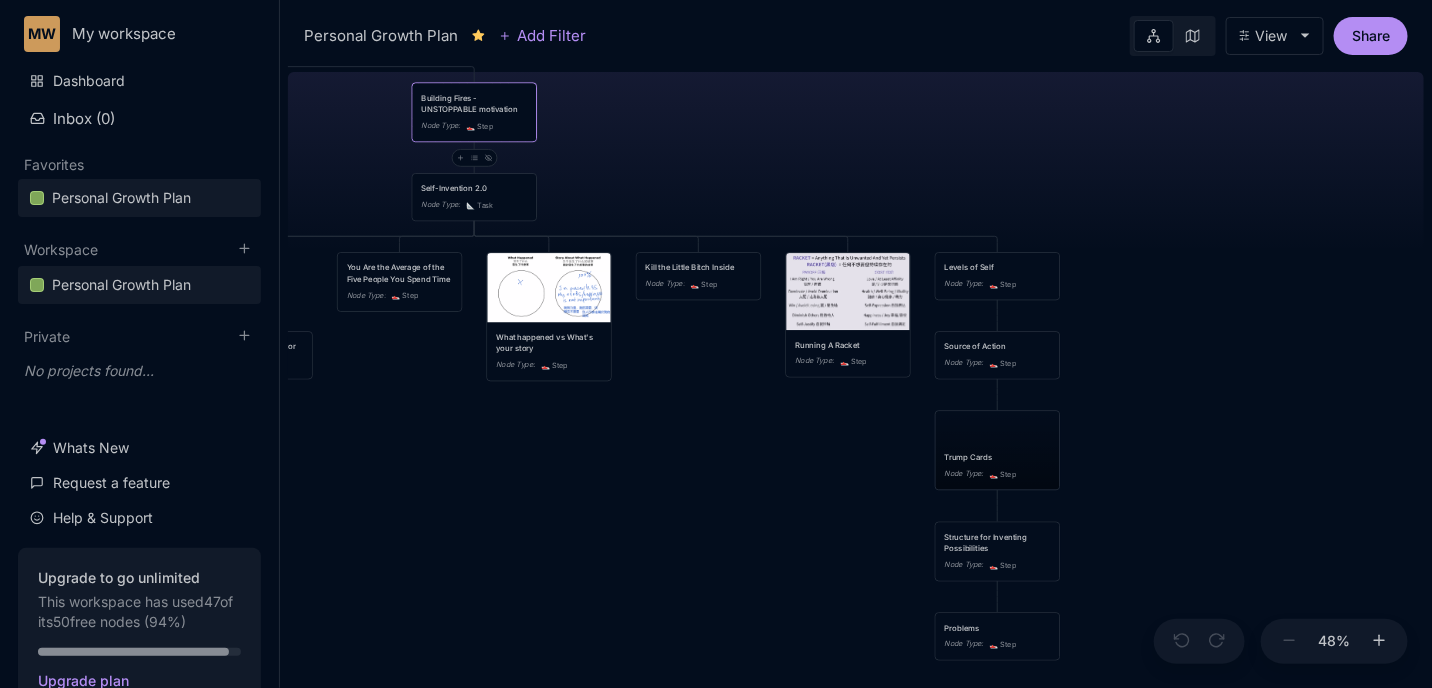 click on "Building Fires - UNSTOPPABLE motivation" at bounding box center (474, 103) 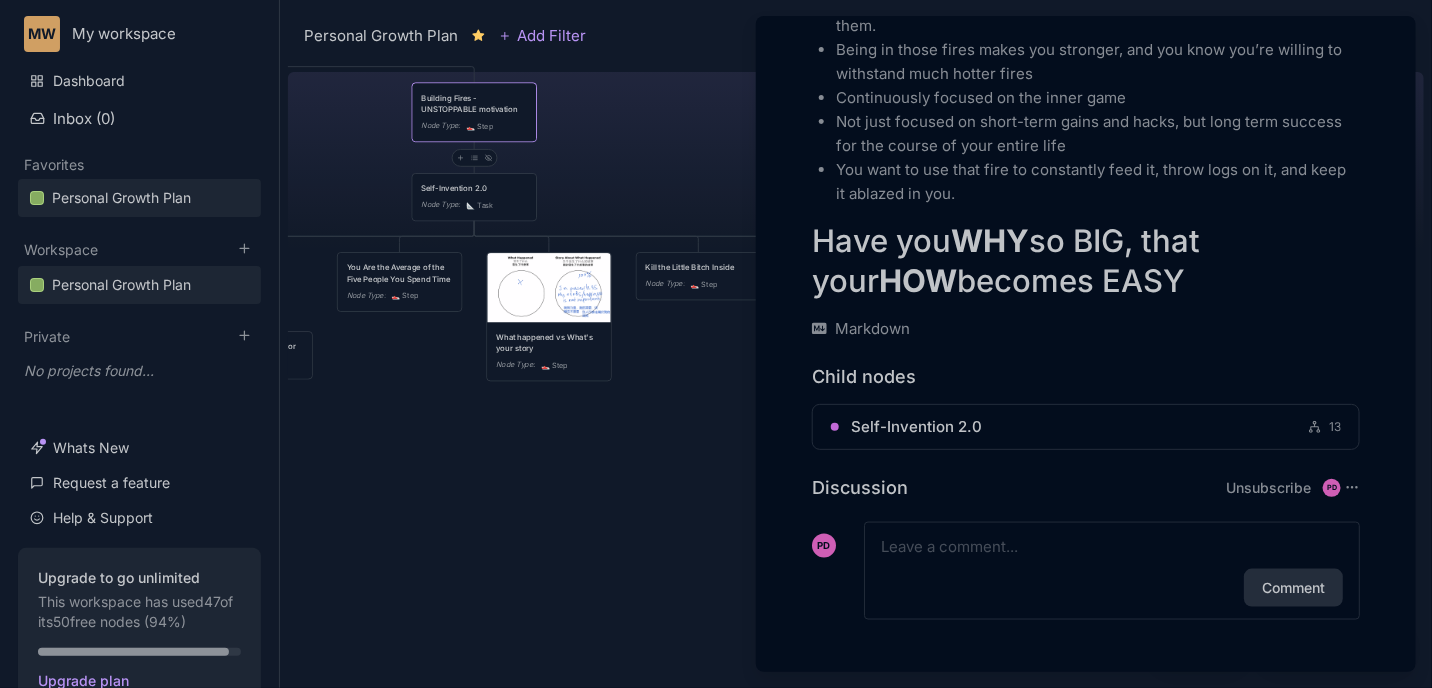 scroll, scrollTop: 771, scrollLeft: 0, axis: vertical 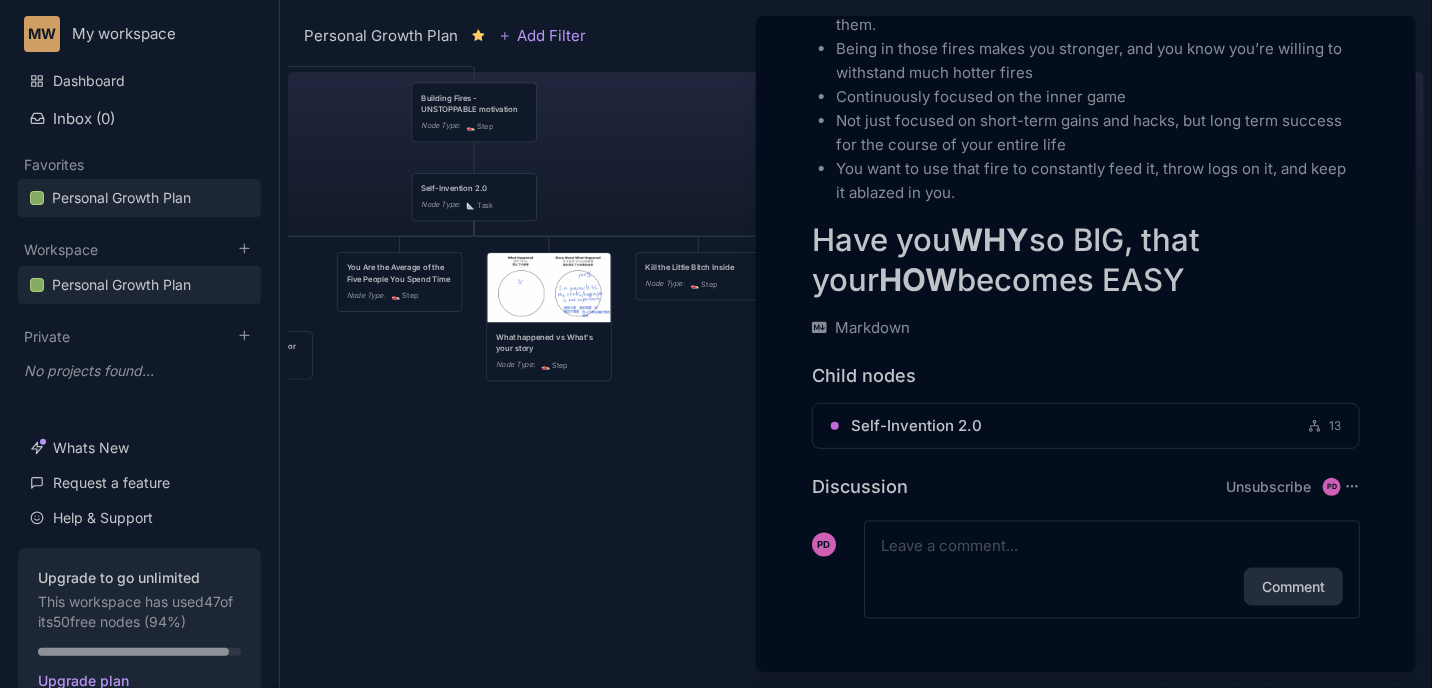 click at bounding box center [716, 344] 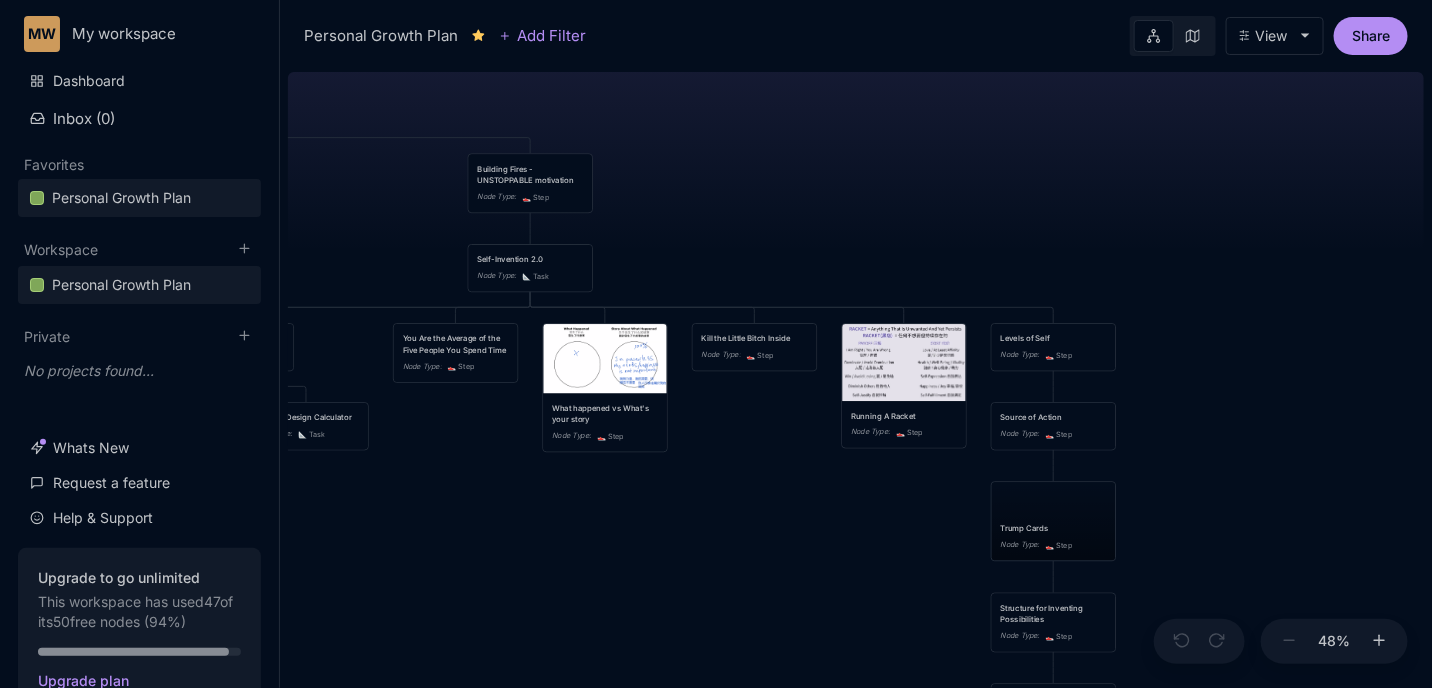drag, startPoint x: 583, startPoint y: 450, endPoint x: 651, endPoint y: 528, distance: 103.47947 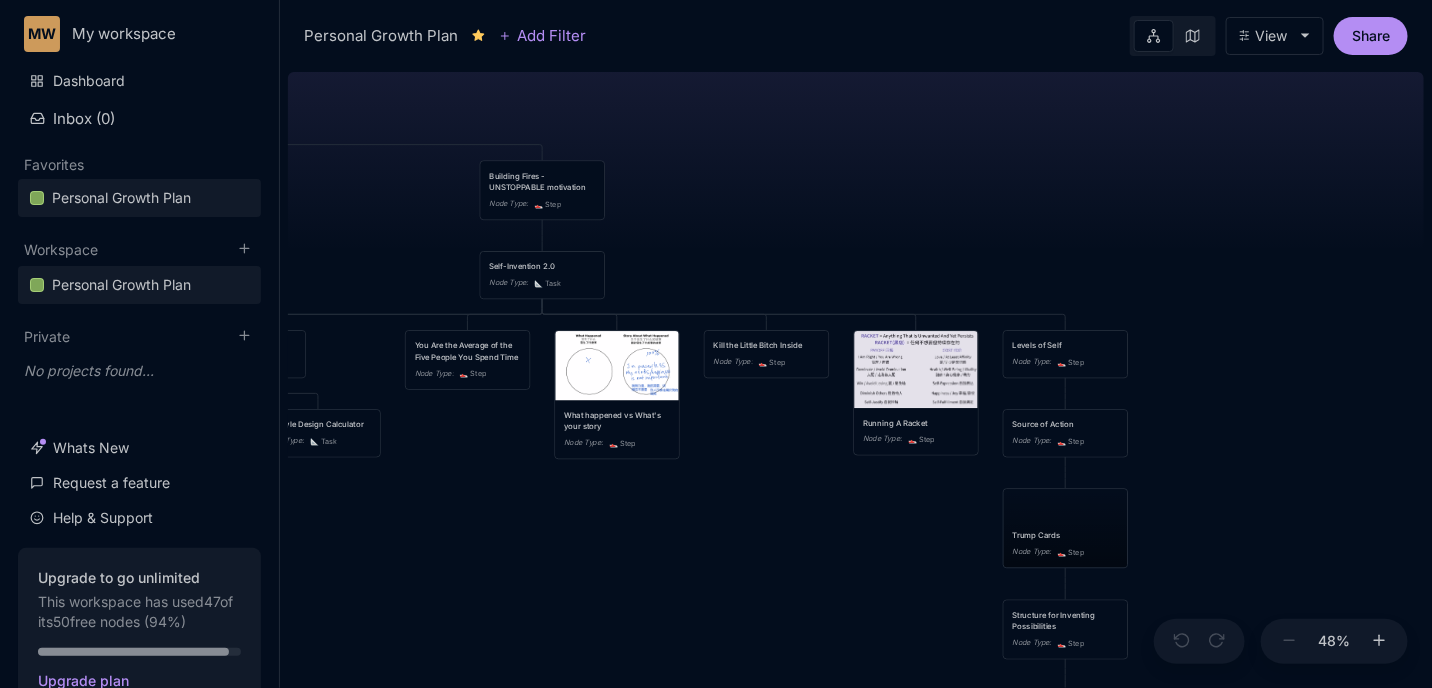 drag, startPoint x: 604, startPoint y: 557, endPoint x: 736, endPoint y: 501, distance: 143.38759 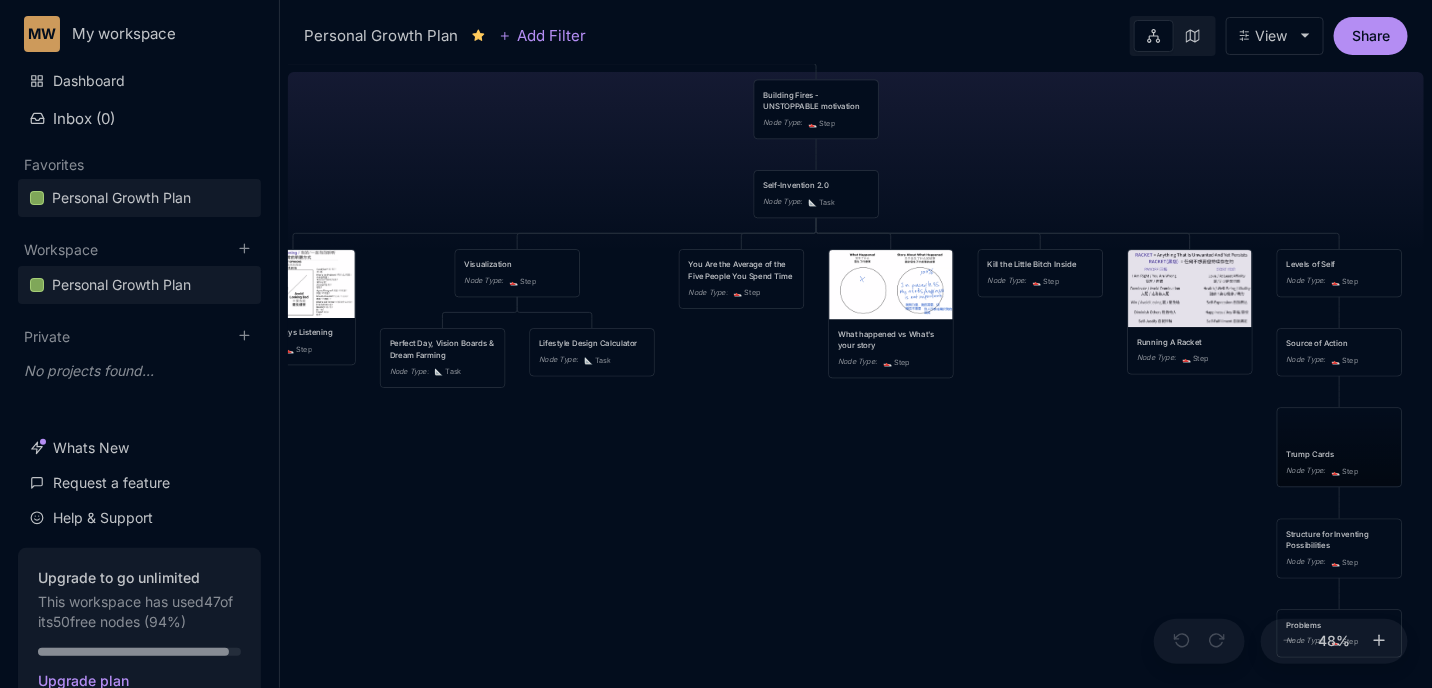 drag, startPoint x: 555, startPoint y: 582, endPoint x: 690, endPoint y: 539, distance: 141.68274 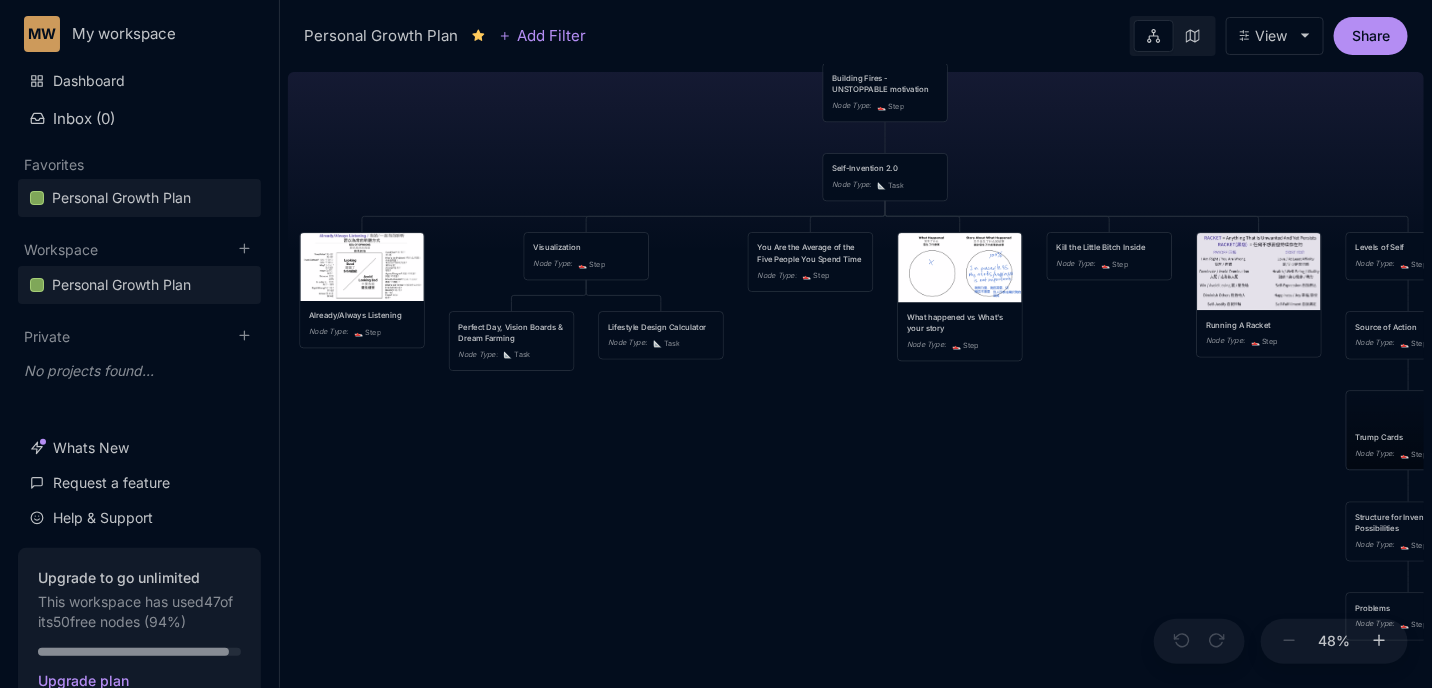 drag, startPoint x: 599, startPoint y: 540, endPoint x: 864, endPoint y: 554, distance: 265.36957 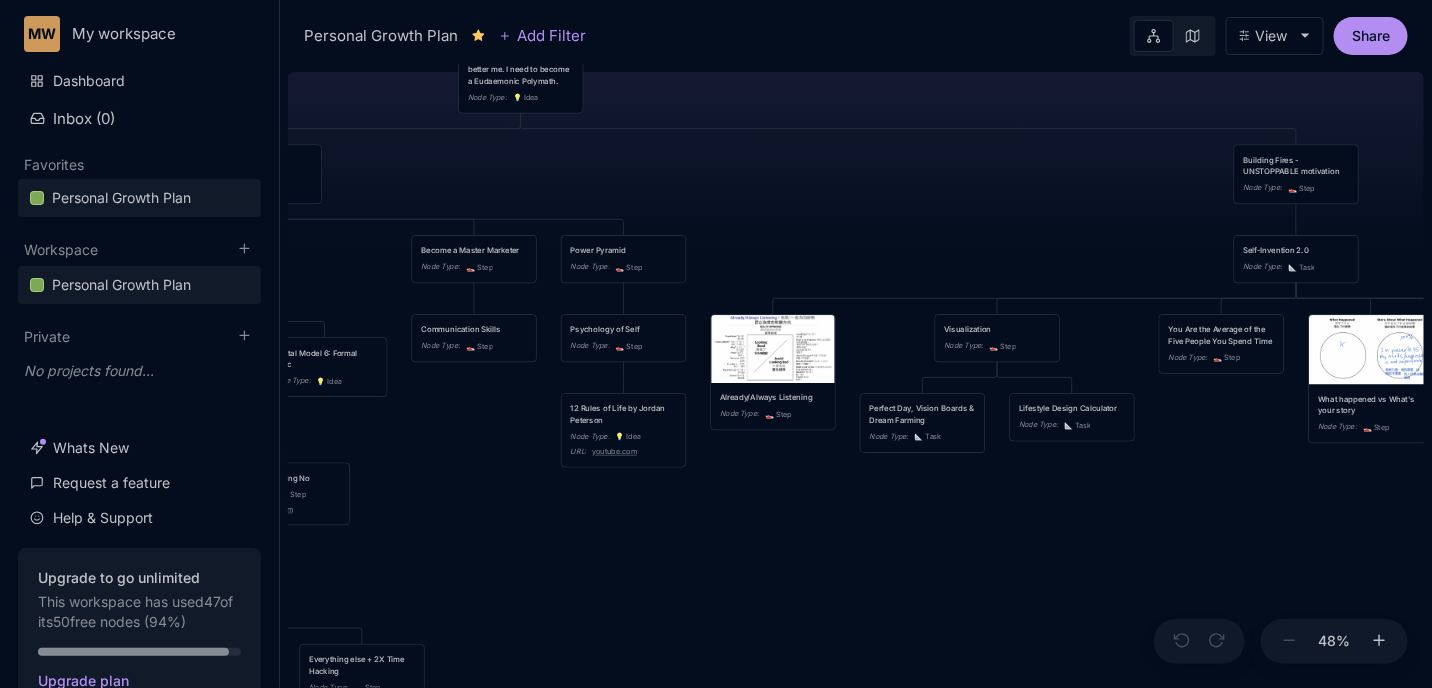 drag, startPoint x: 625, startPoint y: 515, endPoint x: 775, endPoint y: 583, distance: 164.69365 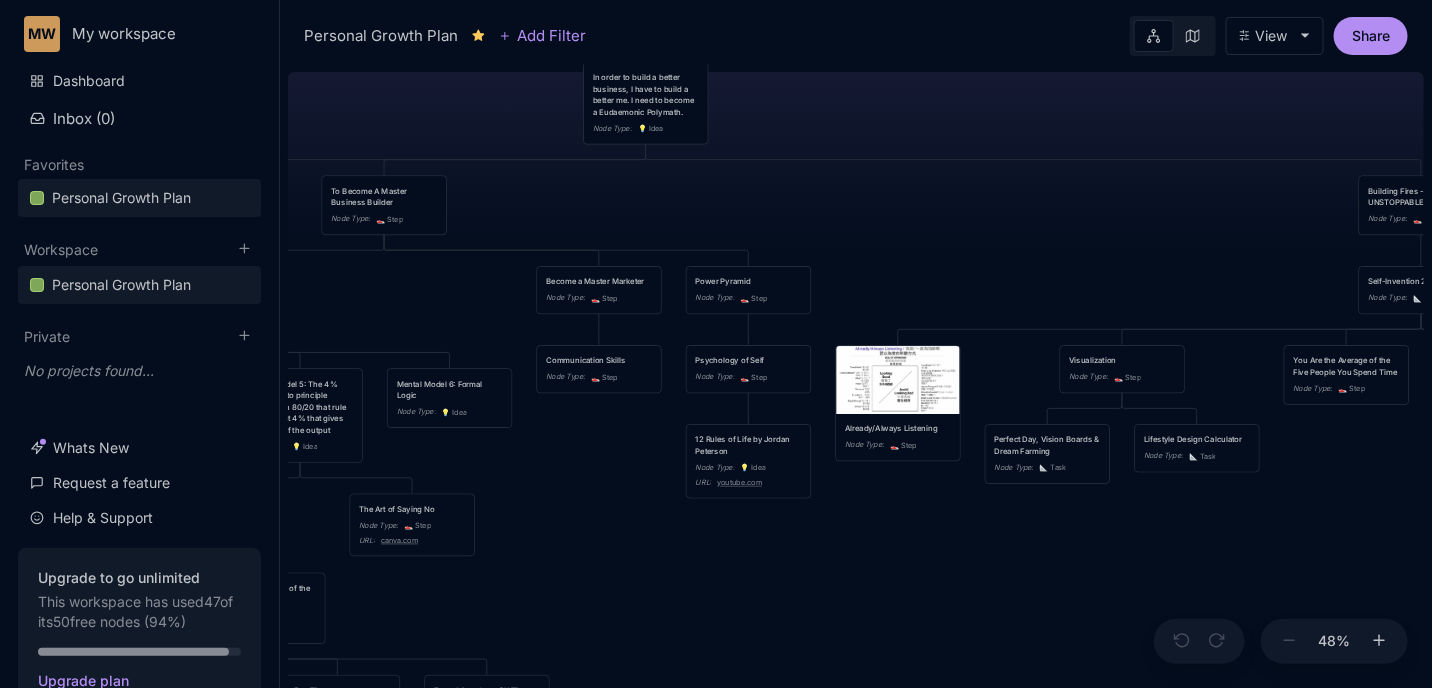 drag, startPoint x: 460, startPoint y: 519, endPoint x: 759, endPoint y: 565, distance: 302.51776 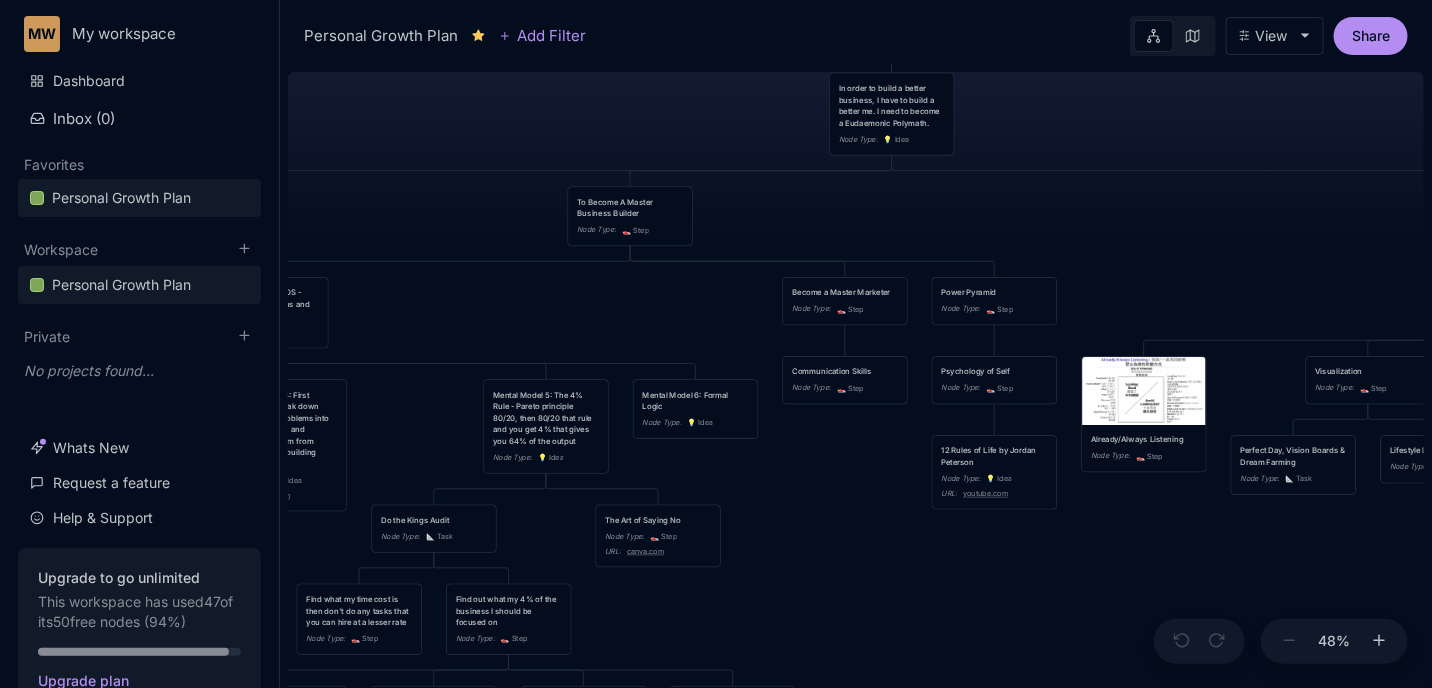 drag, startPoint x: 706, startPoint y: 546, endPoint x: 924, endPoint y: 480, distance: 227.77182 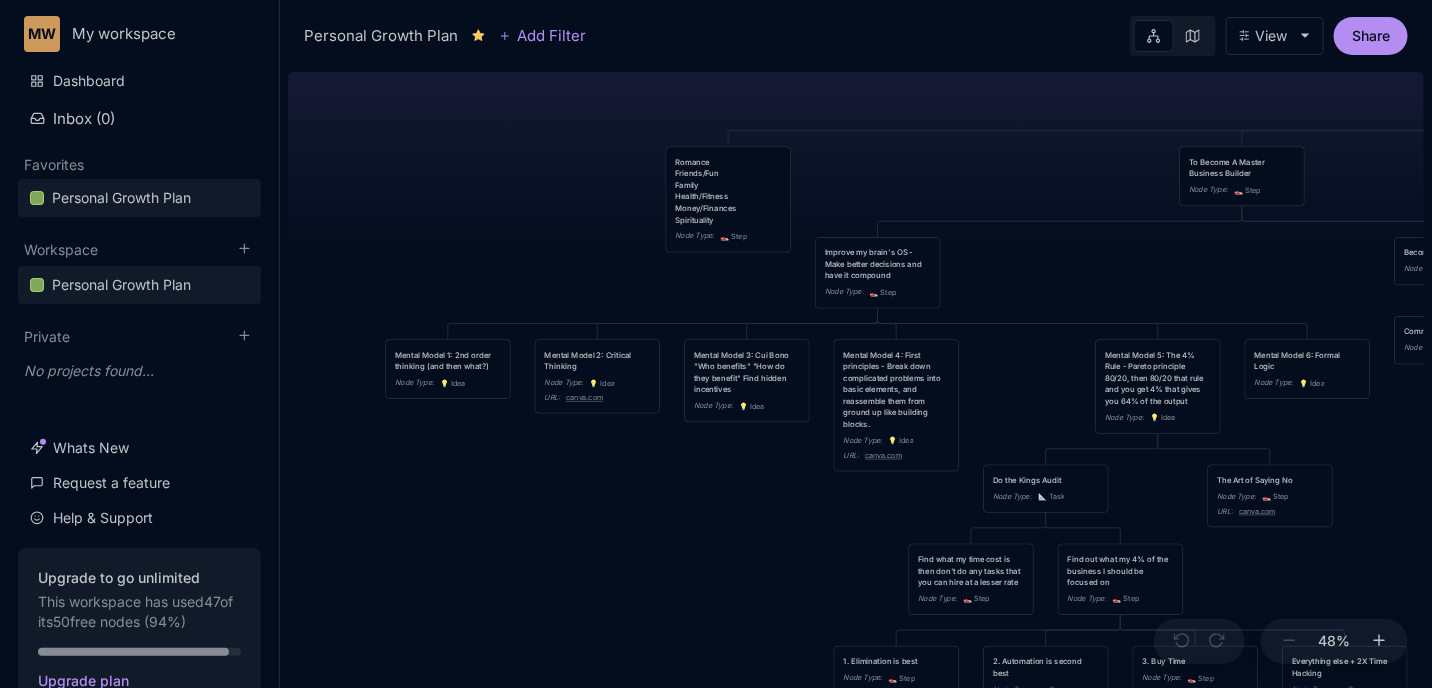 drag, startPoint x: 388, startPoint y: 529, endPoint x: 706, endPoint y: 534, distance: 318.0393 